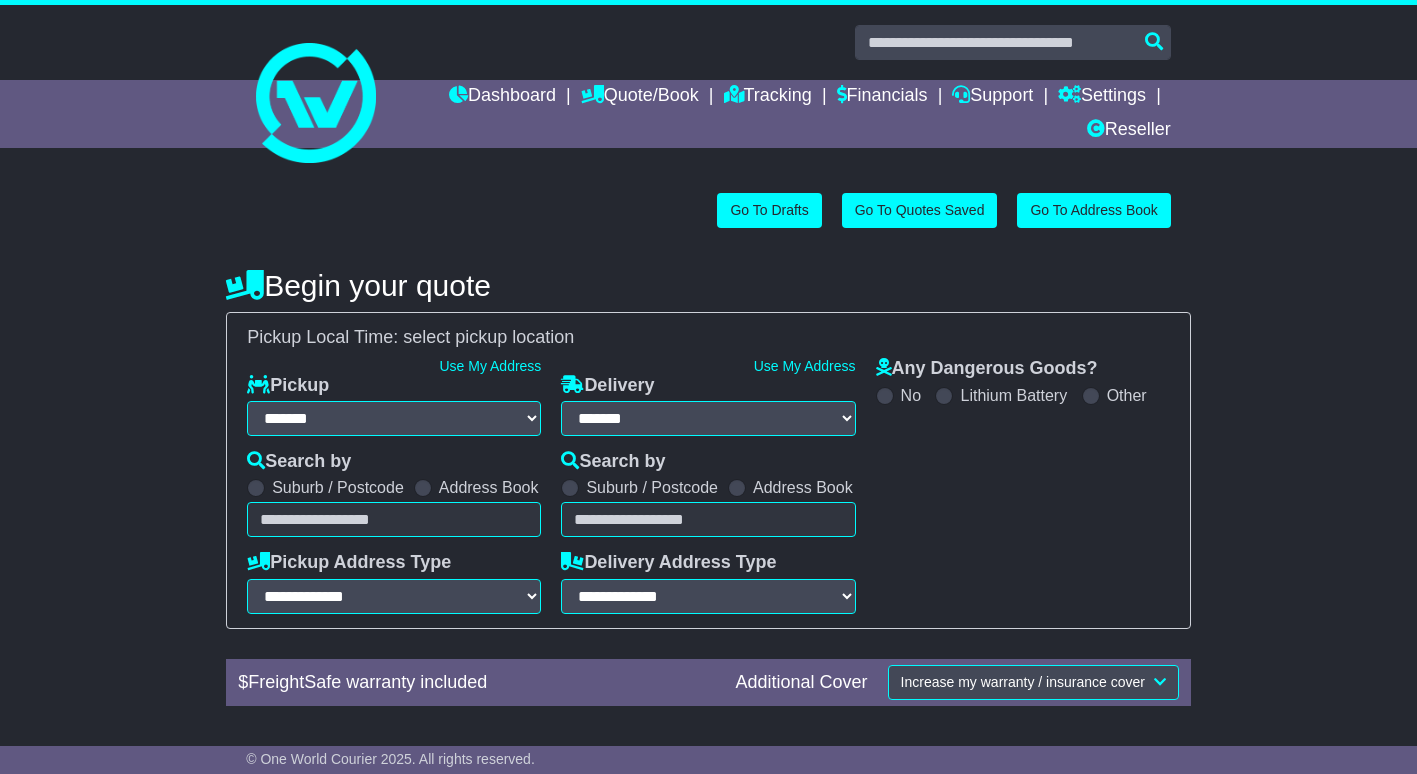 select on "**" 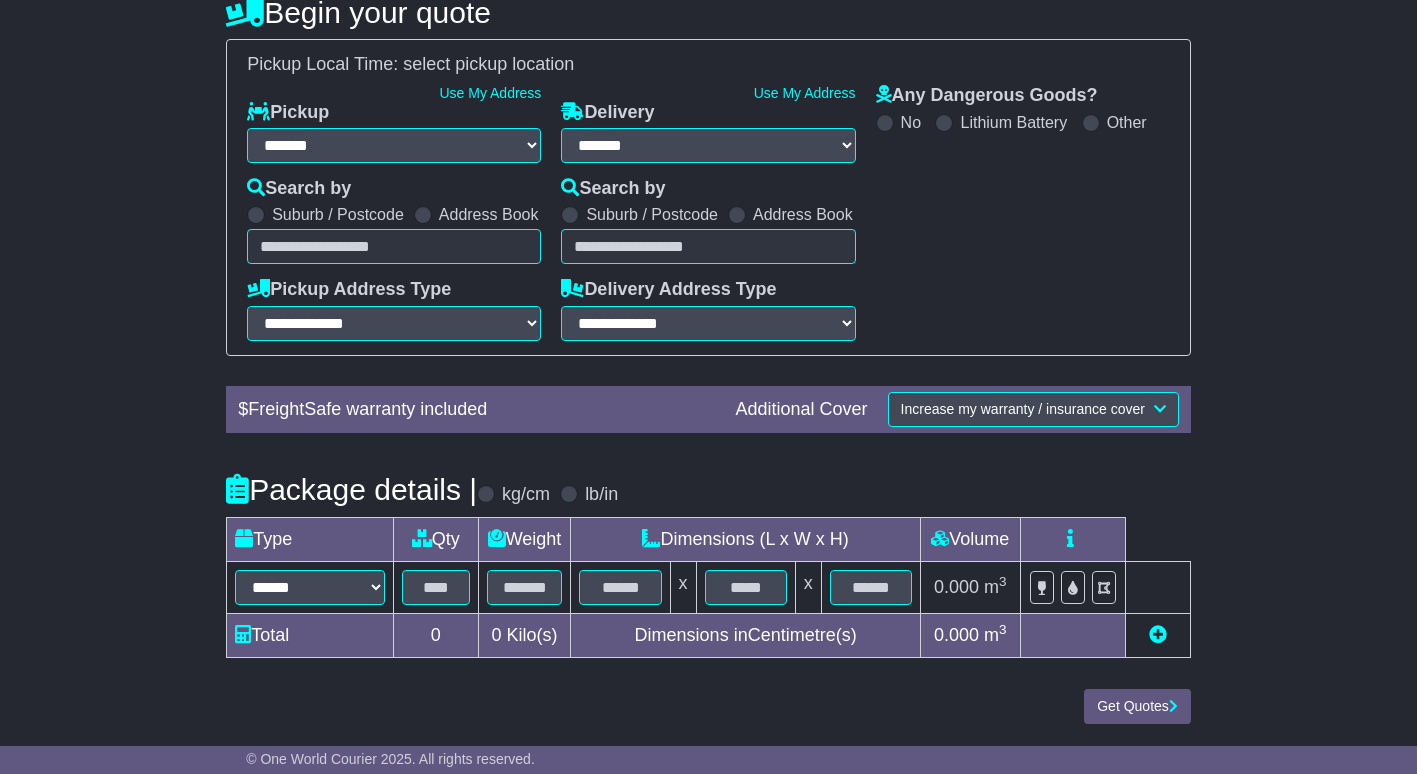 scroll, scrollTop: 0, scrollLeft: 0, axis: both 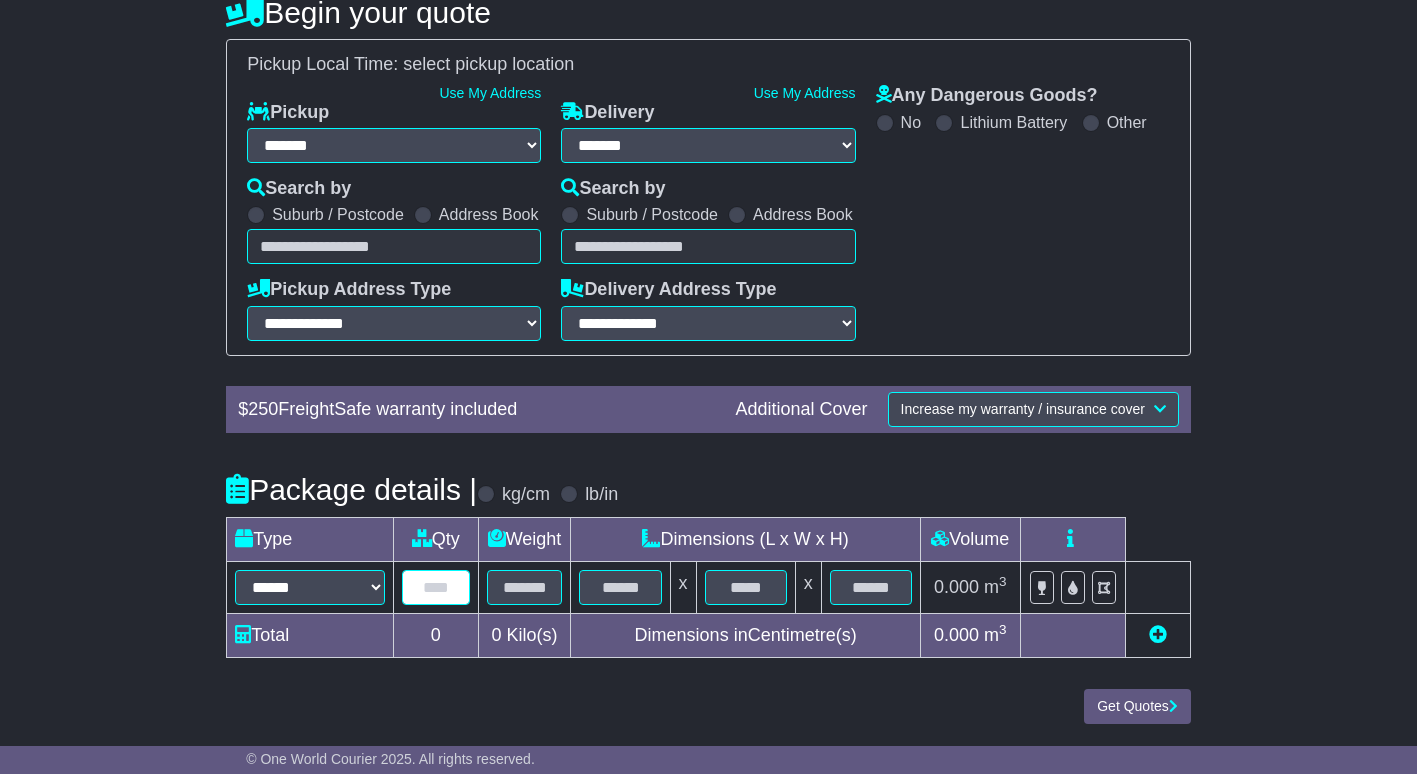 click at bounding box center (435, 587) 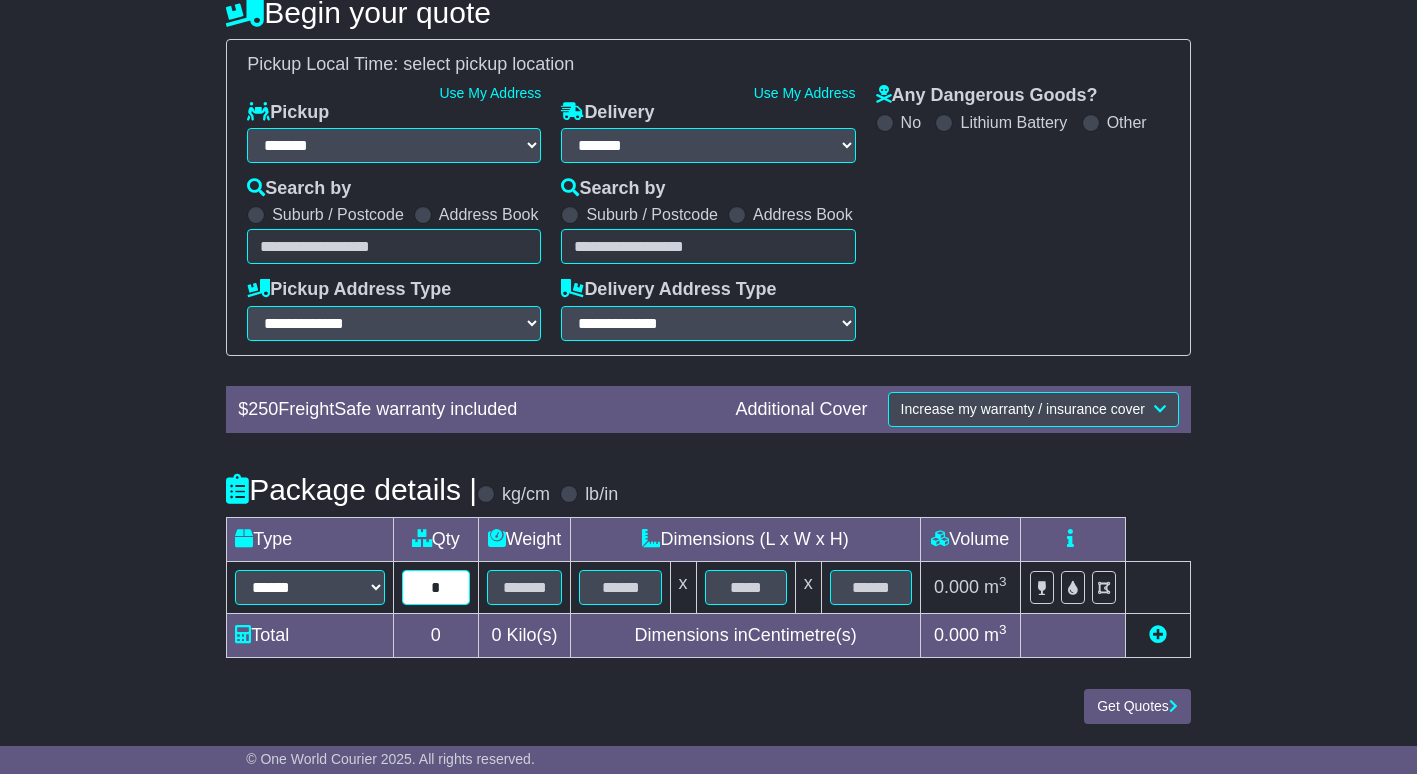 type on "*" 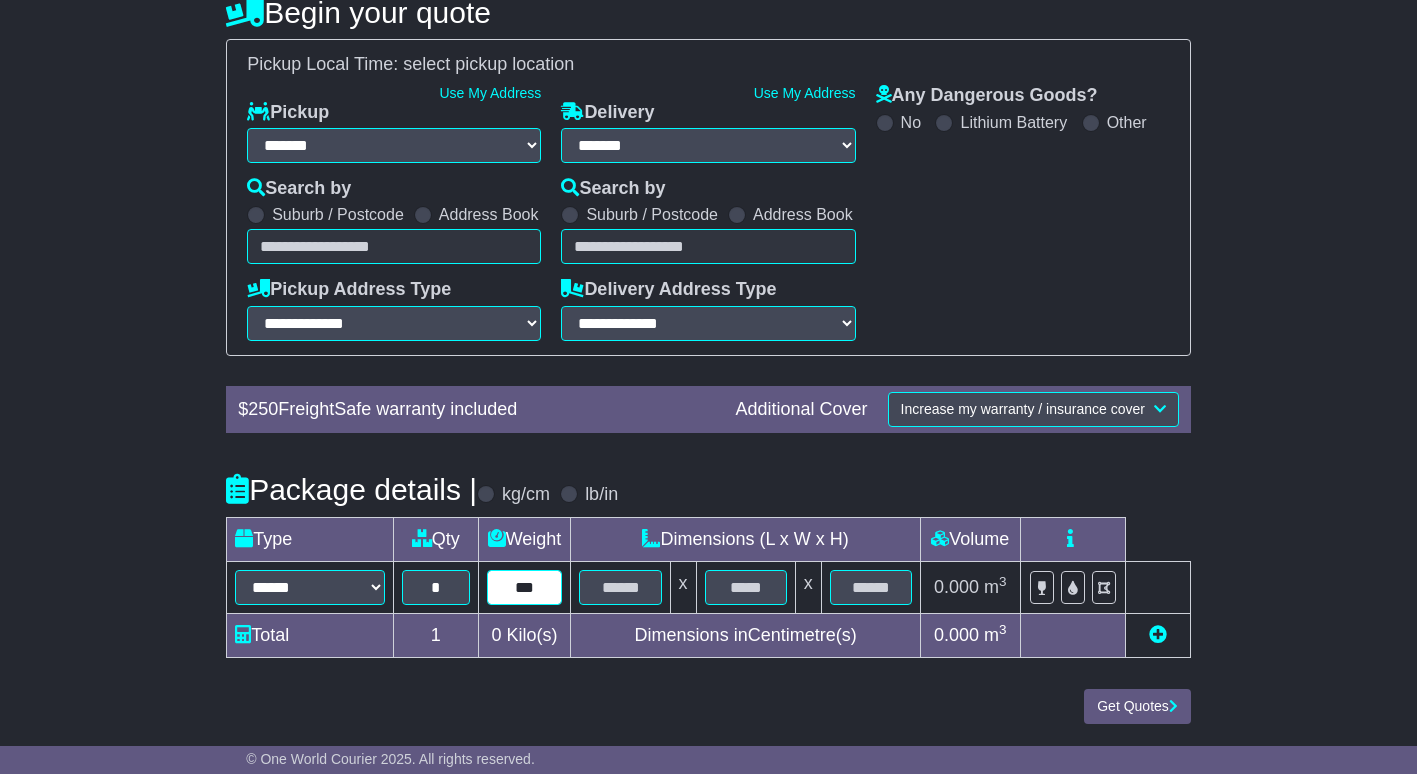 type on "***" 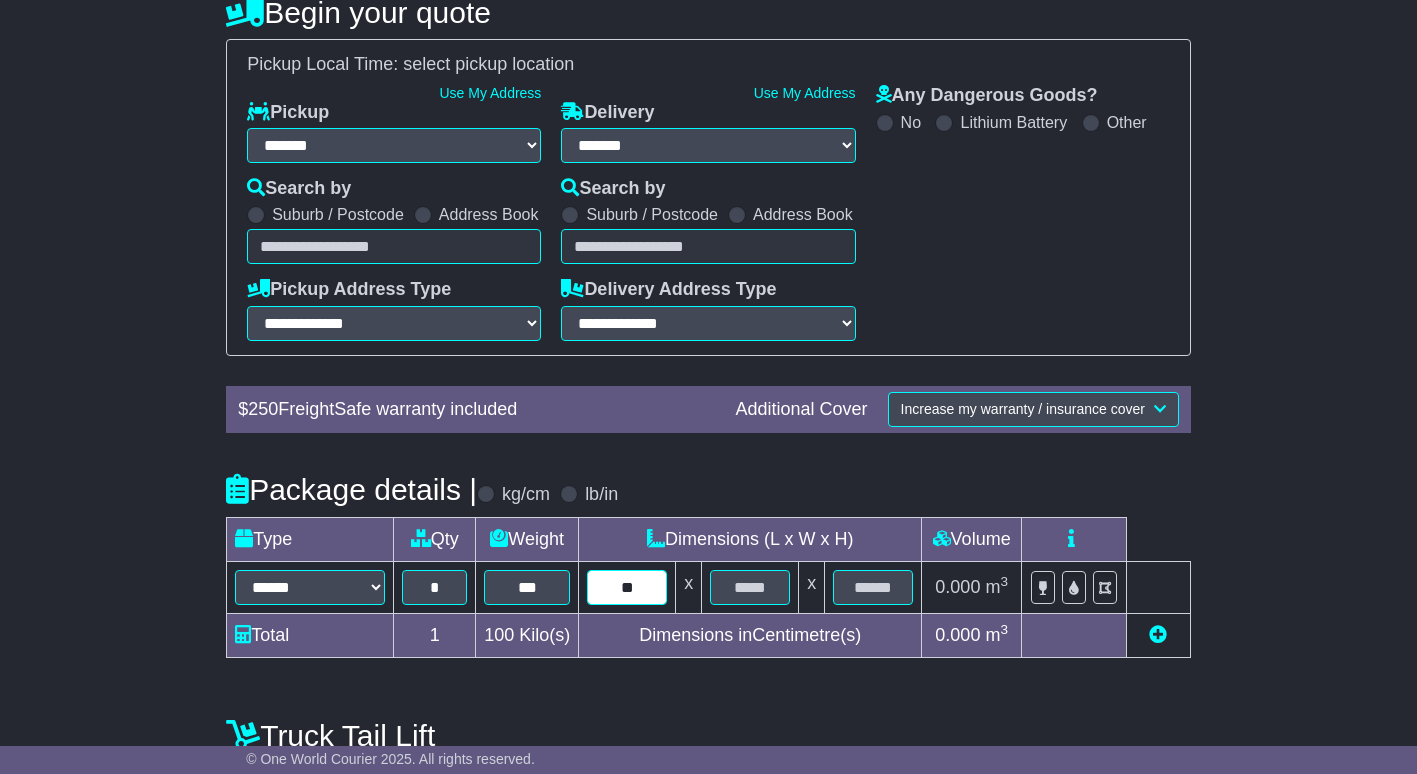 type on "**" 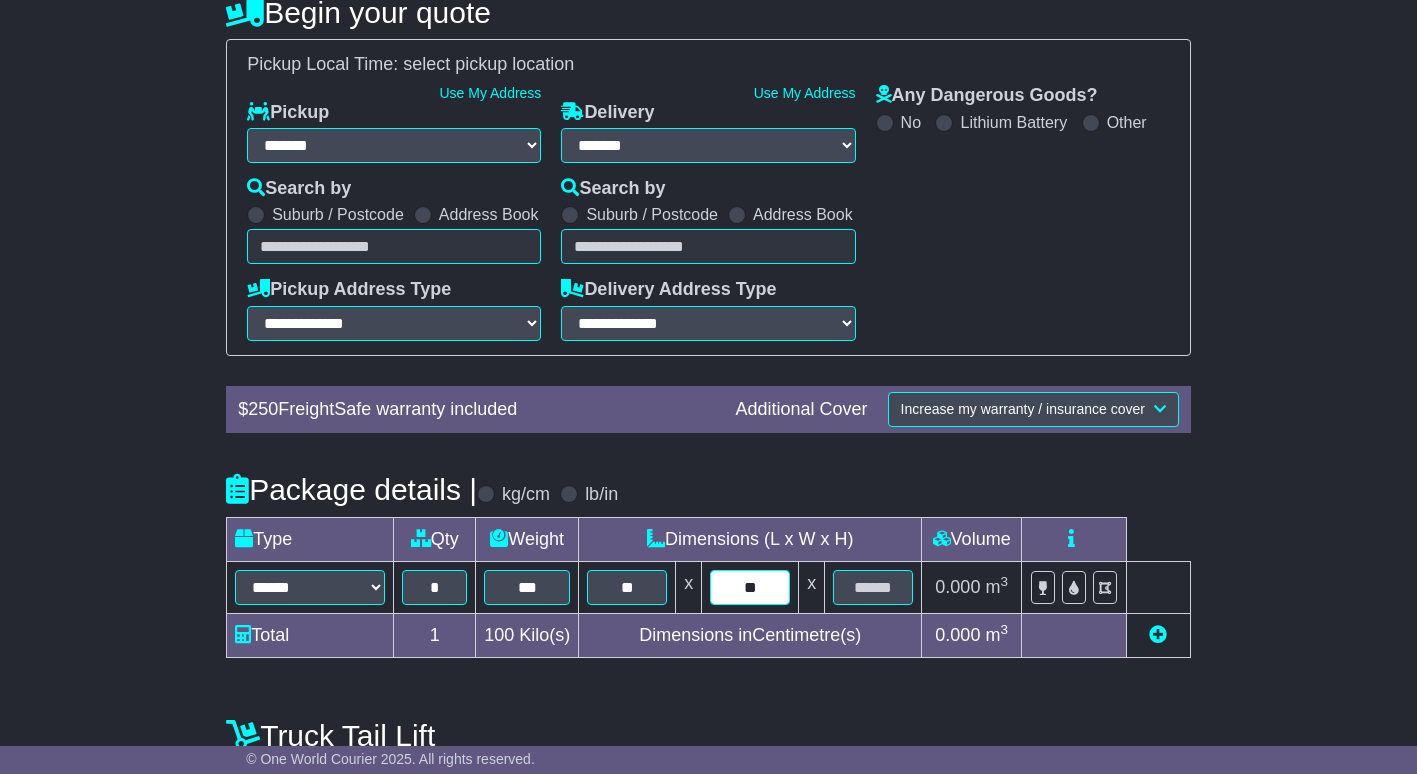 type on "**" 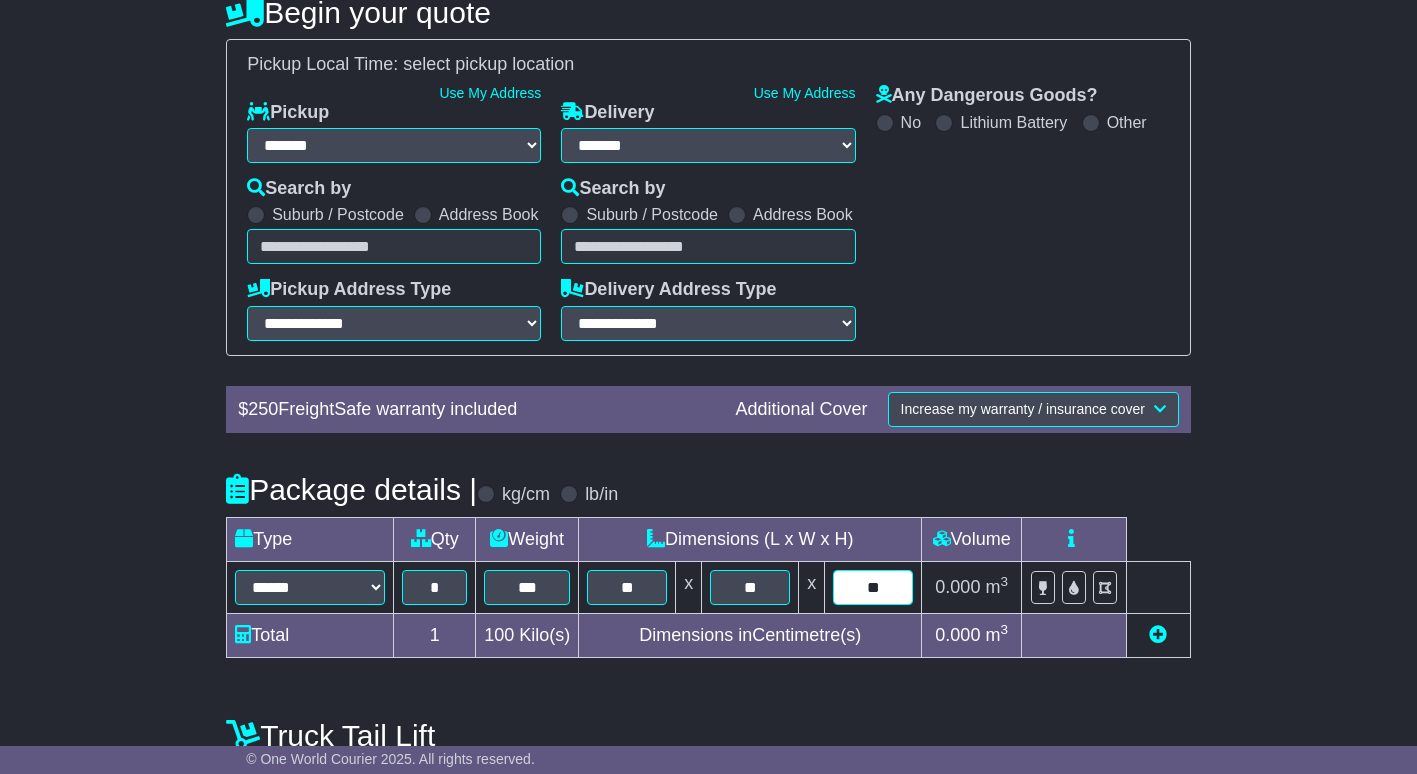 type on "**" 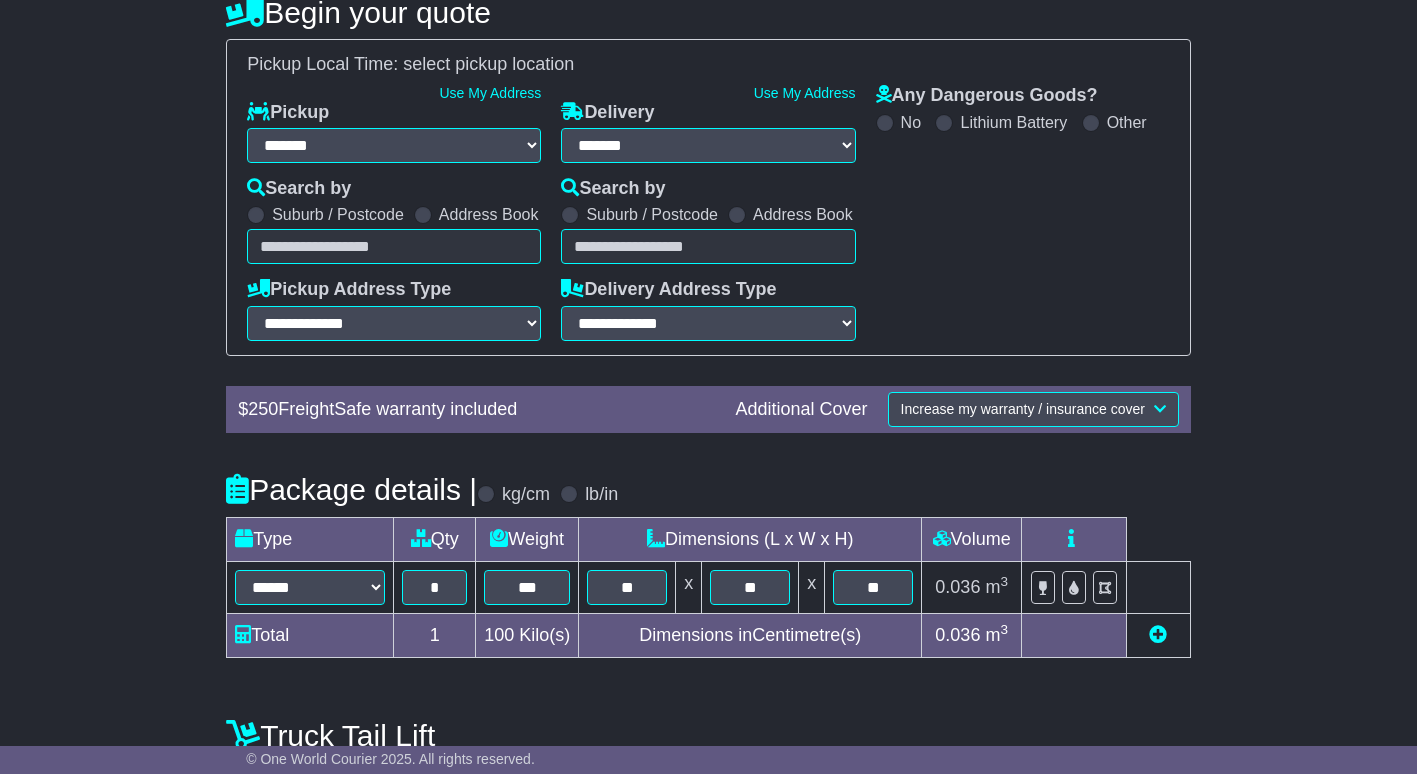 click at bounding box center (423, 215) 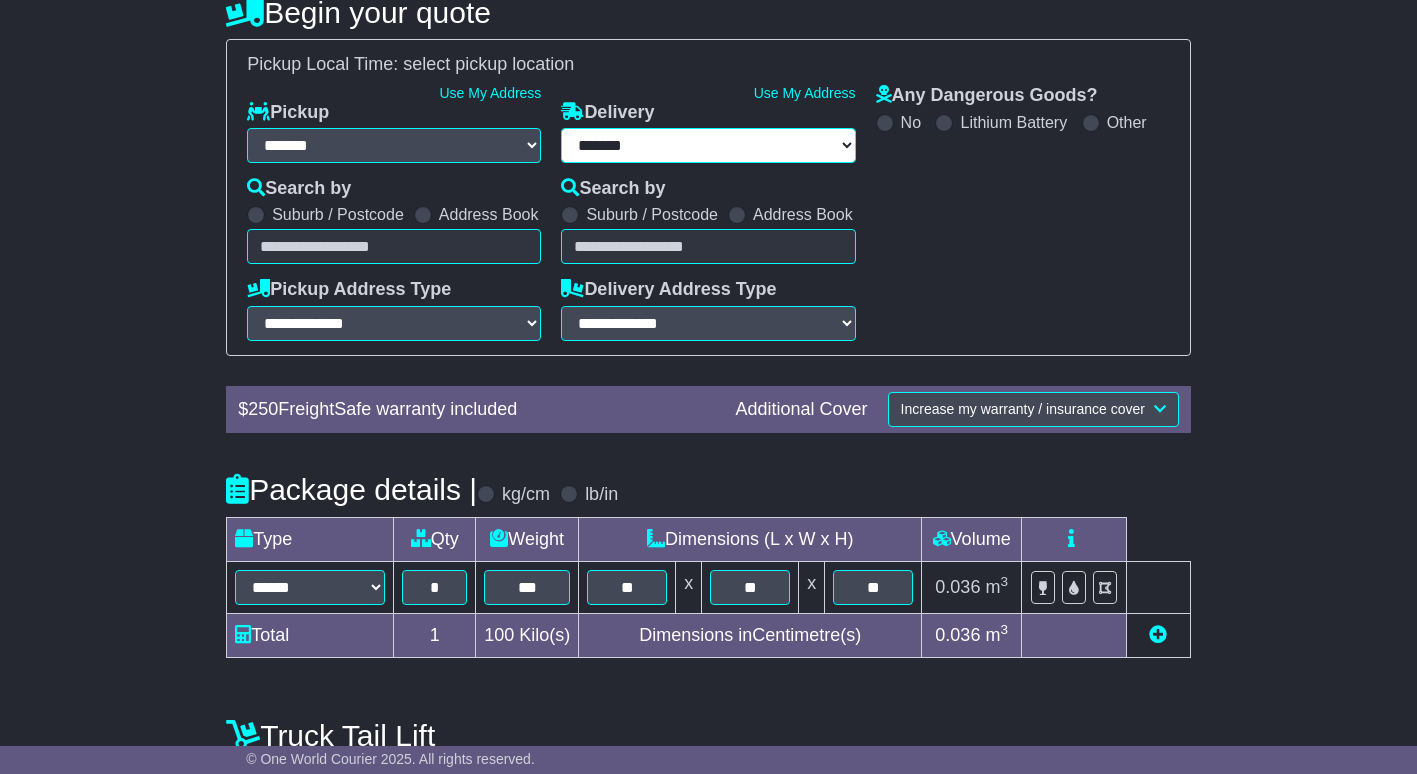 select 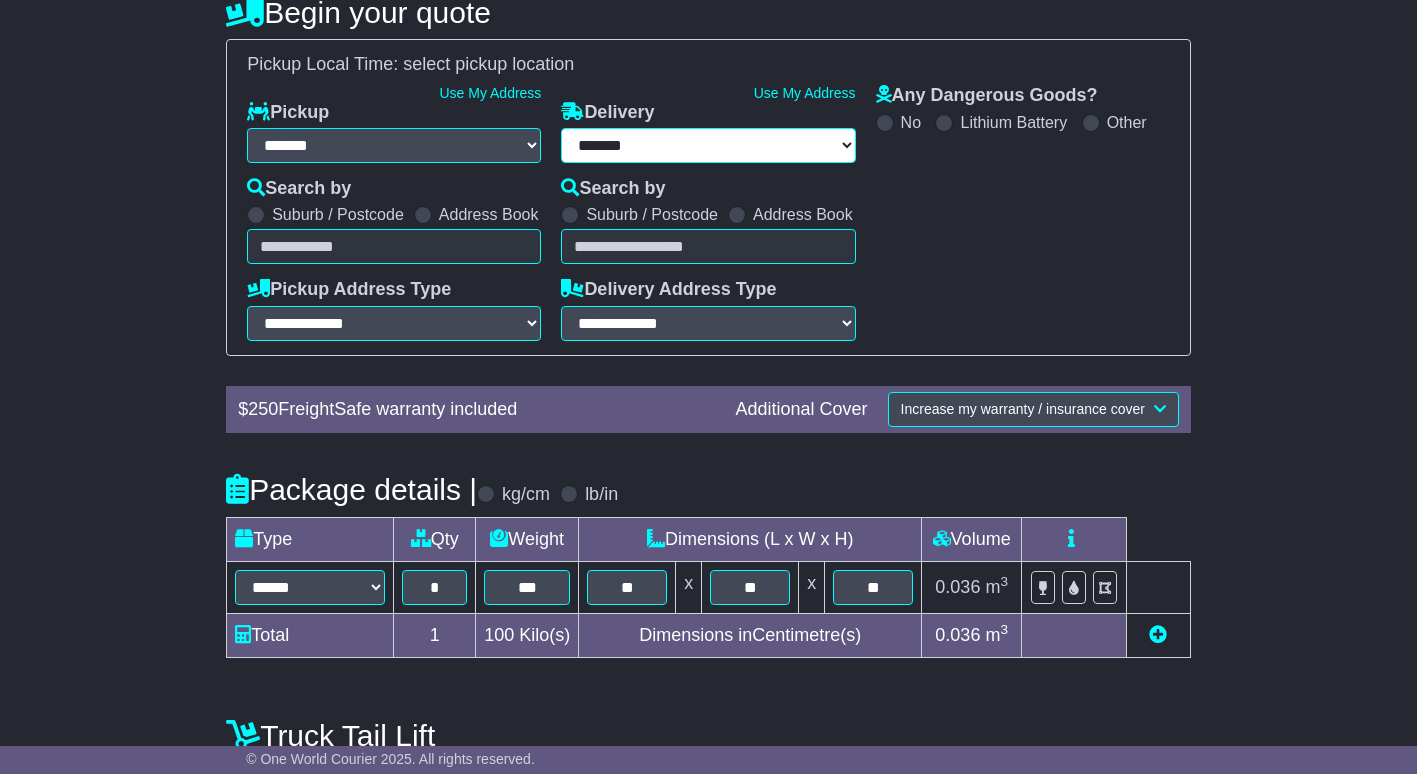select on "***" 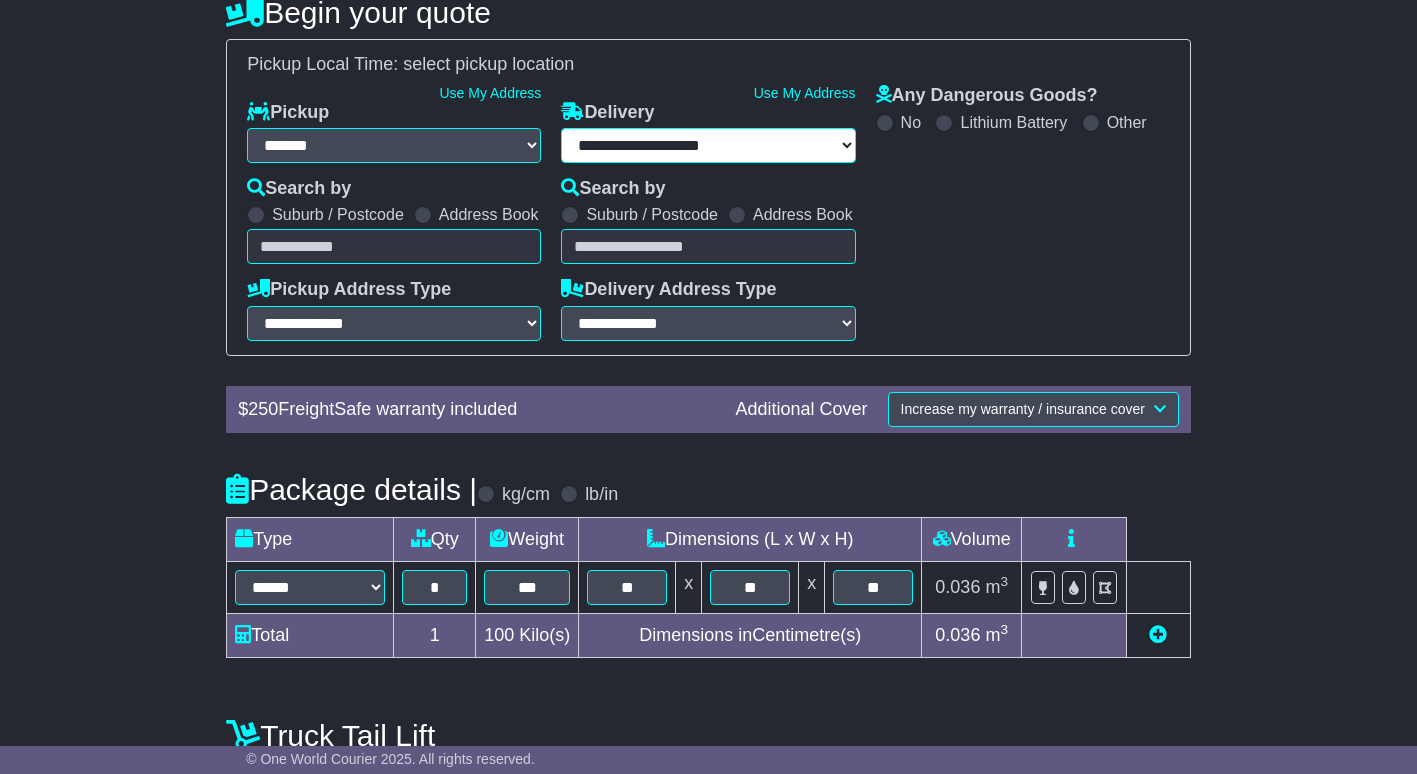 select 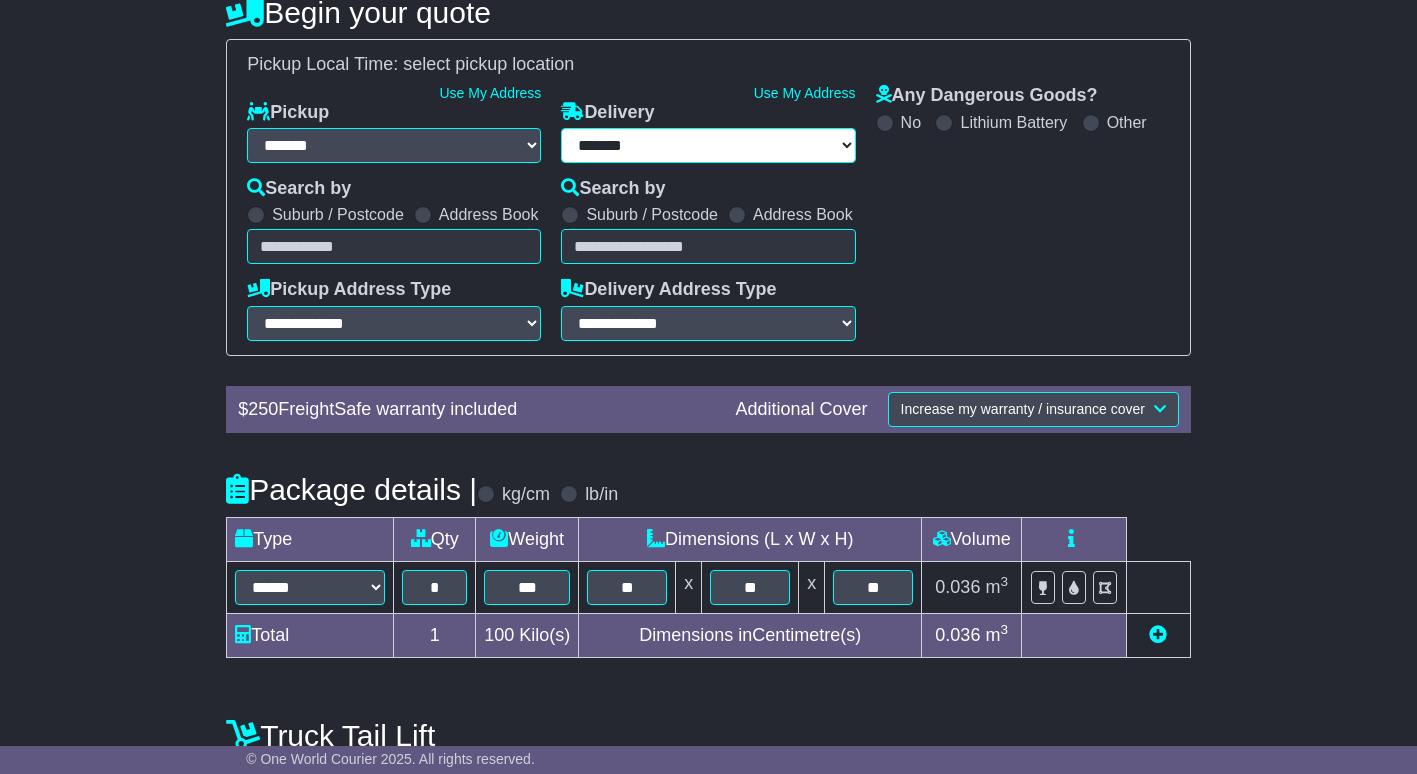 click on "**********" at bounding box center (708, 145) 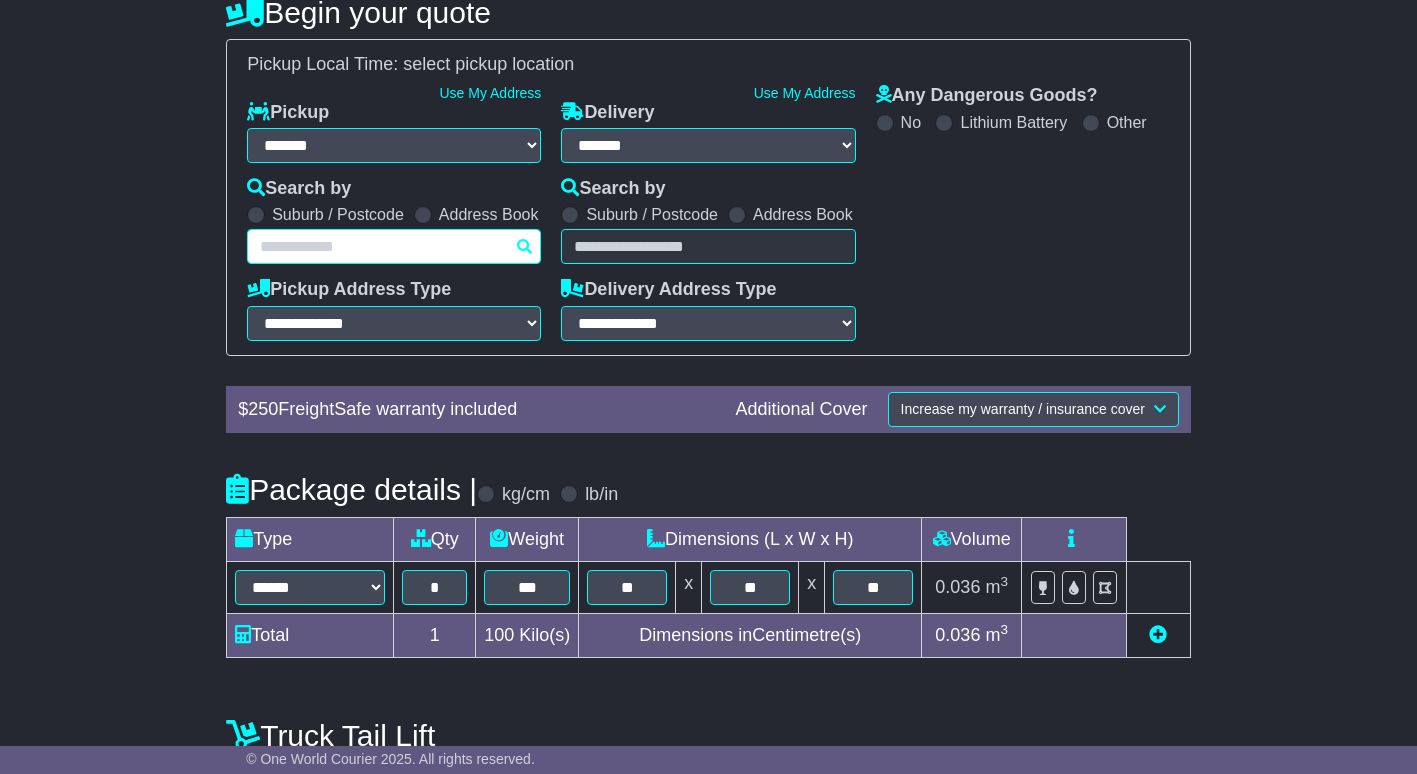 click on "Unknown City / Postcode Pair
×
You have entered     address.
Our database shows the postcode and suburb don't match. Please make sure location exists otherwise you might not receive all quotes available.
Maybe you meant to use some of the next:
Ok" at bounding box center [394, 246] 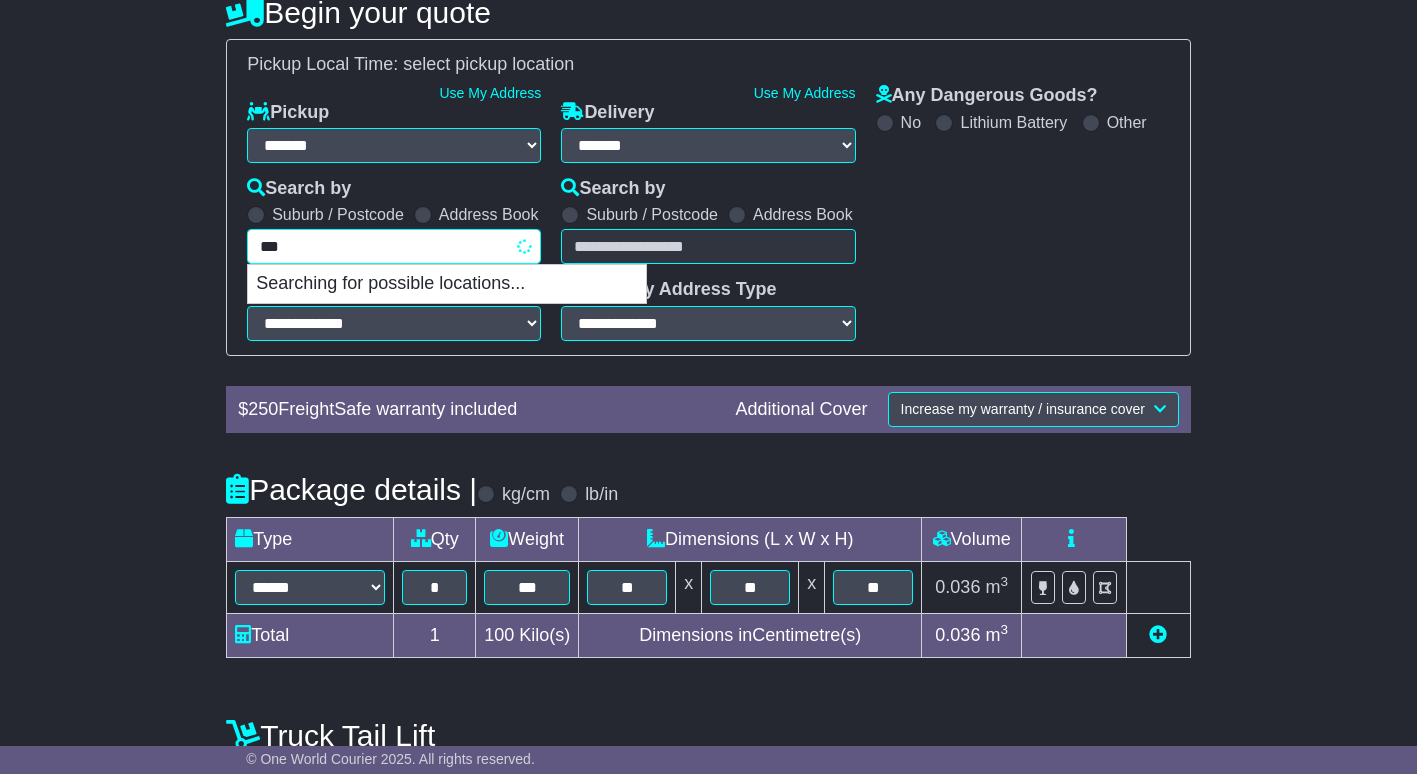 type on "****" 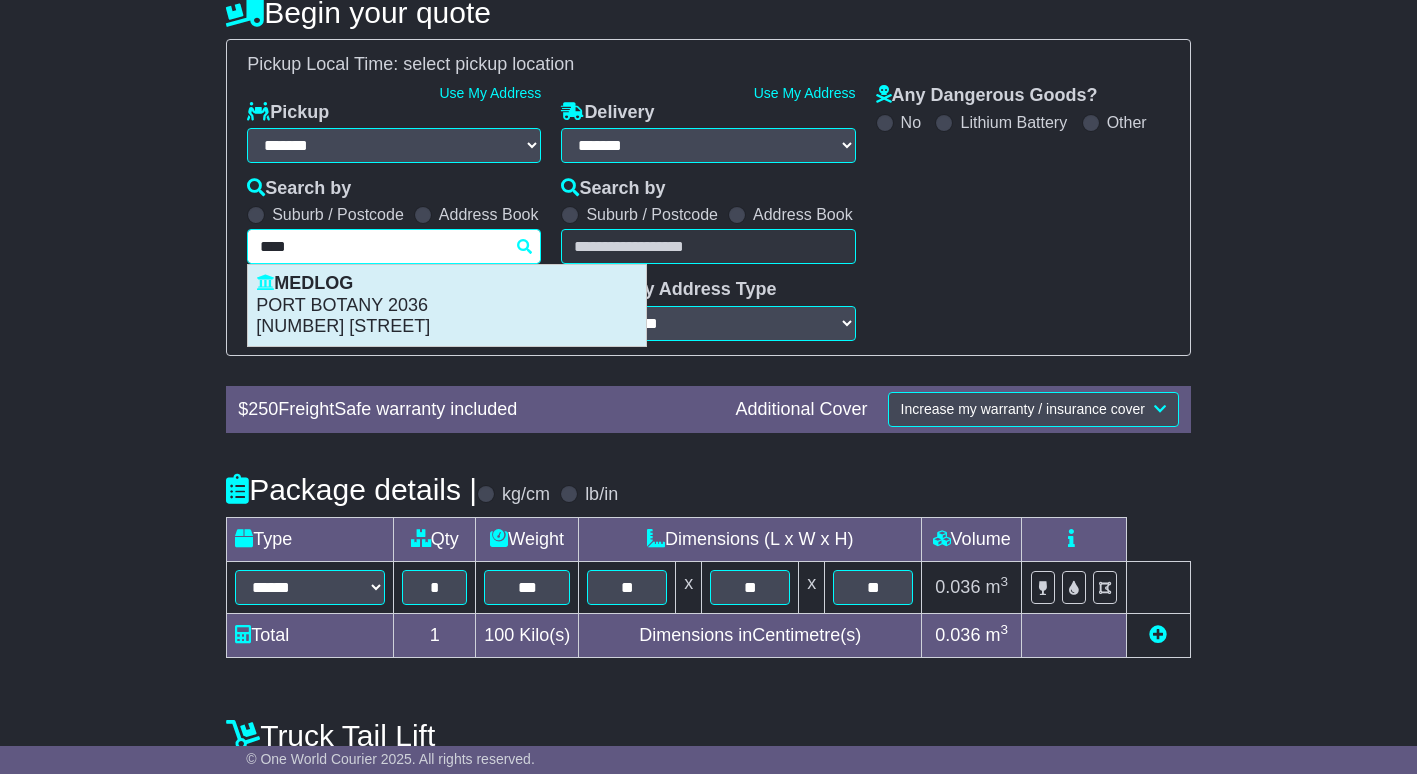 click on "[NUMBER] [STREET]" at bounding box center [447, 327] 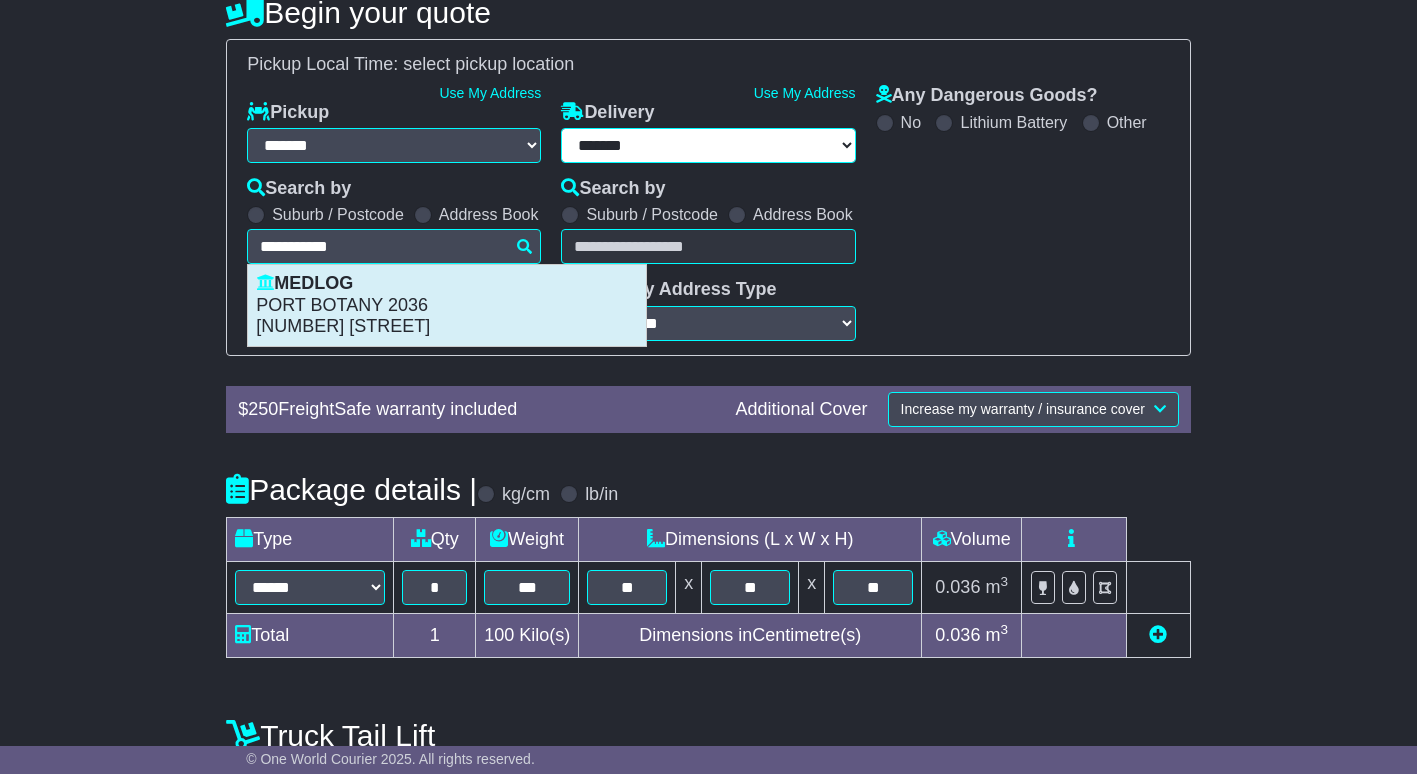 select on "**********" 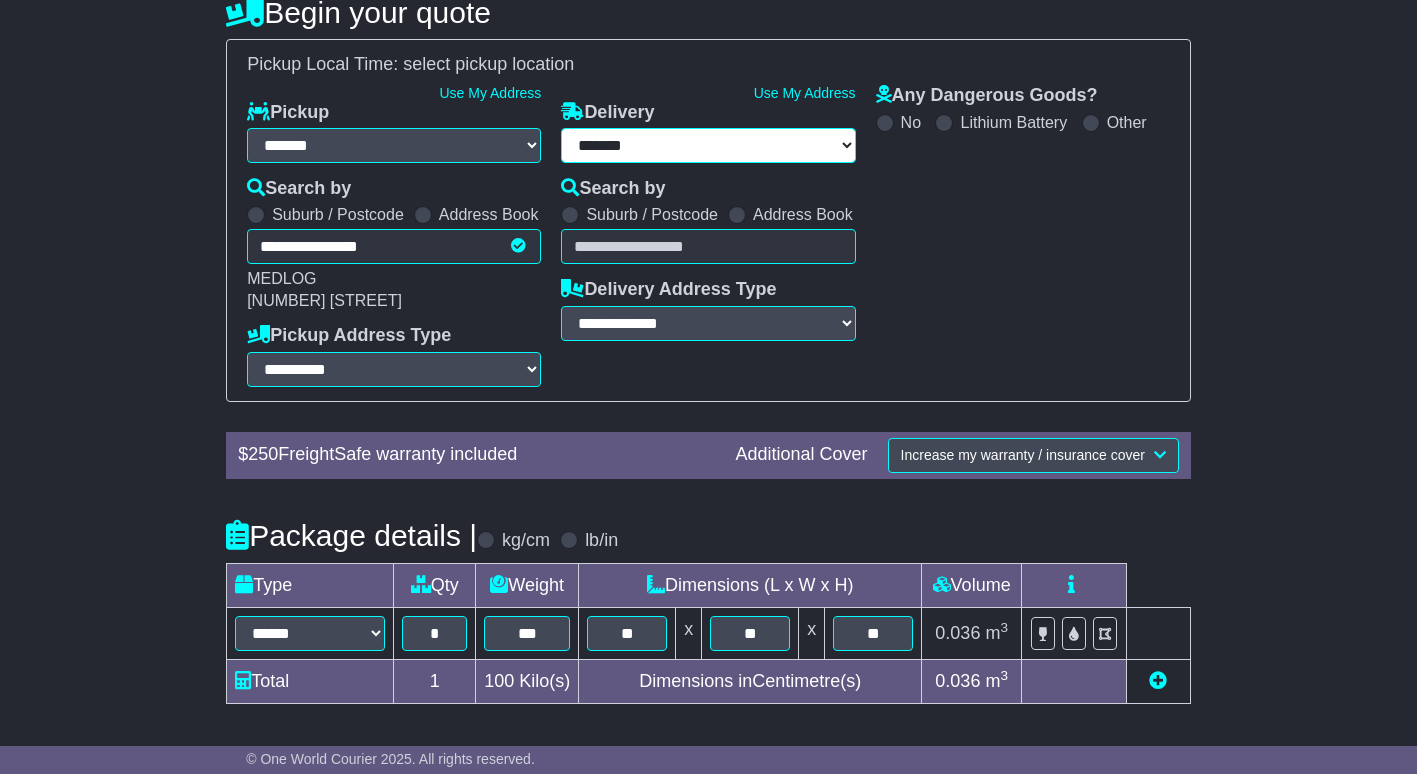 type on "**********" 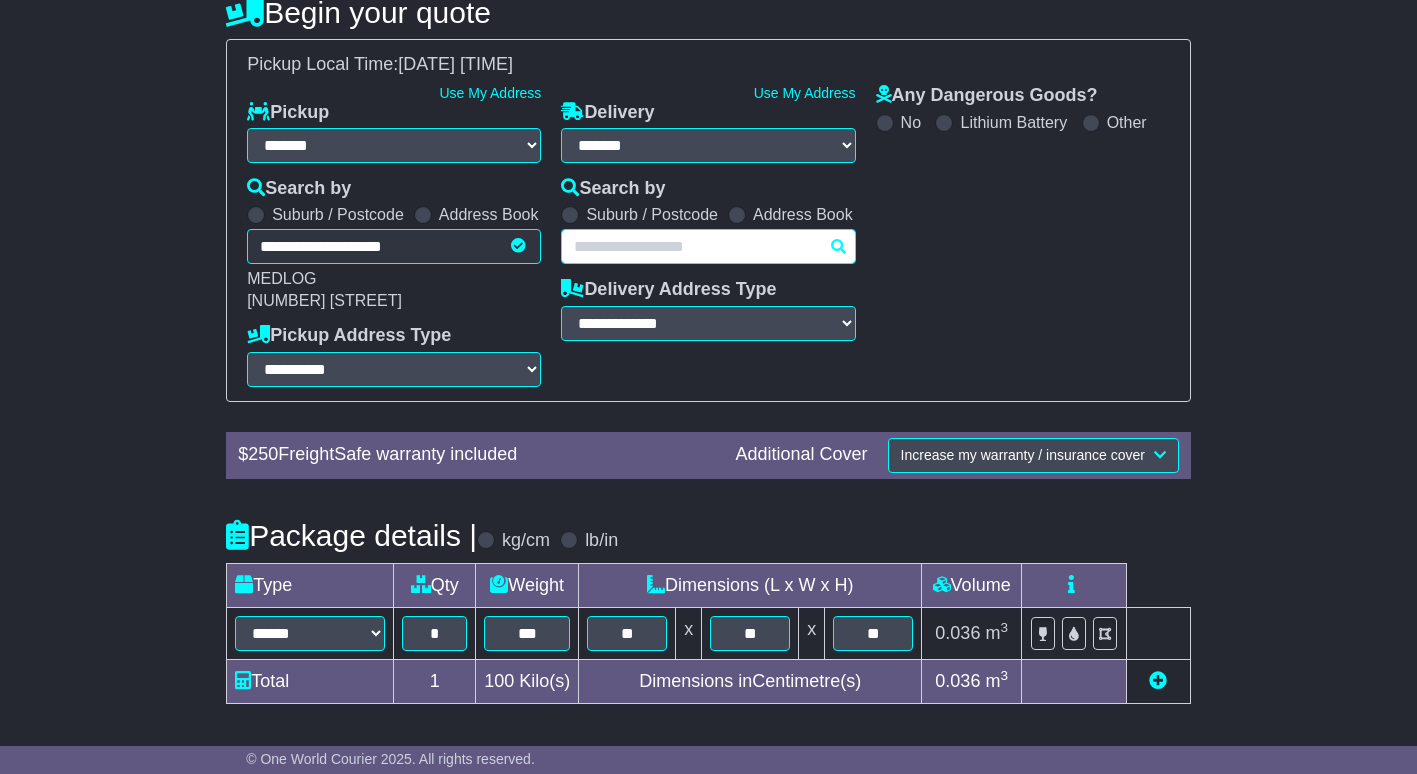 click at bounding box center [708, 246] 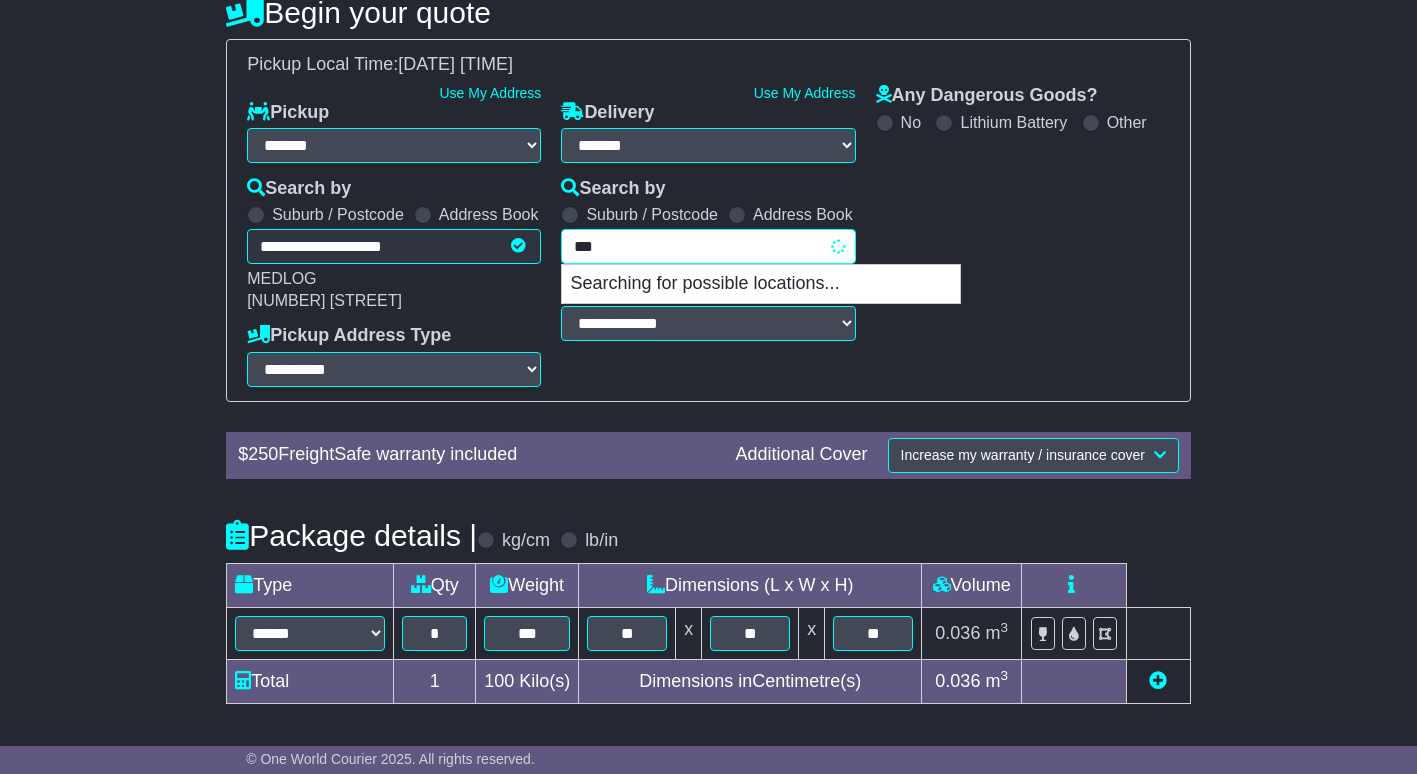 type on "****" 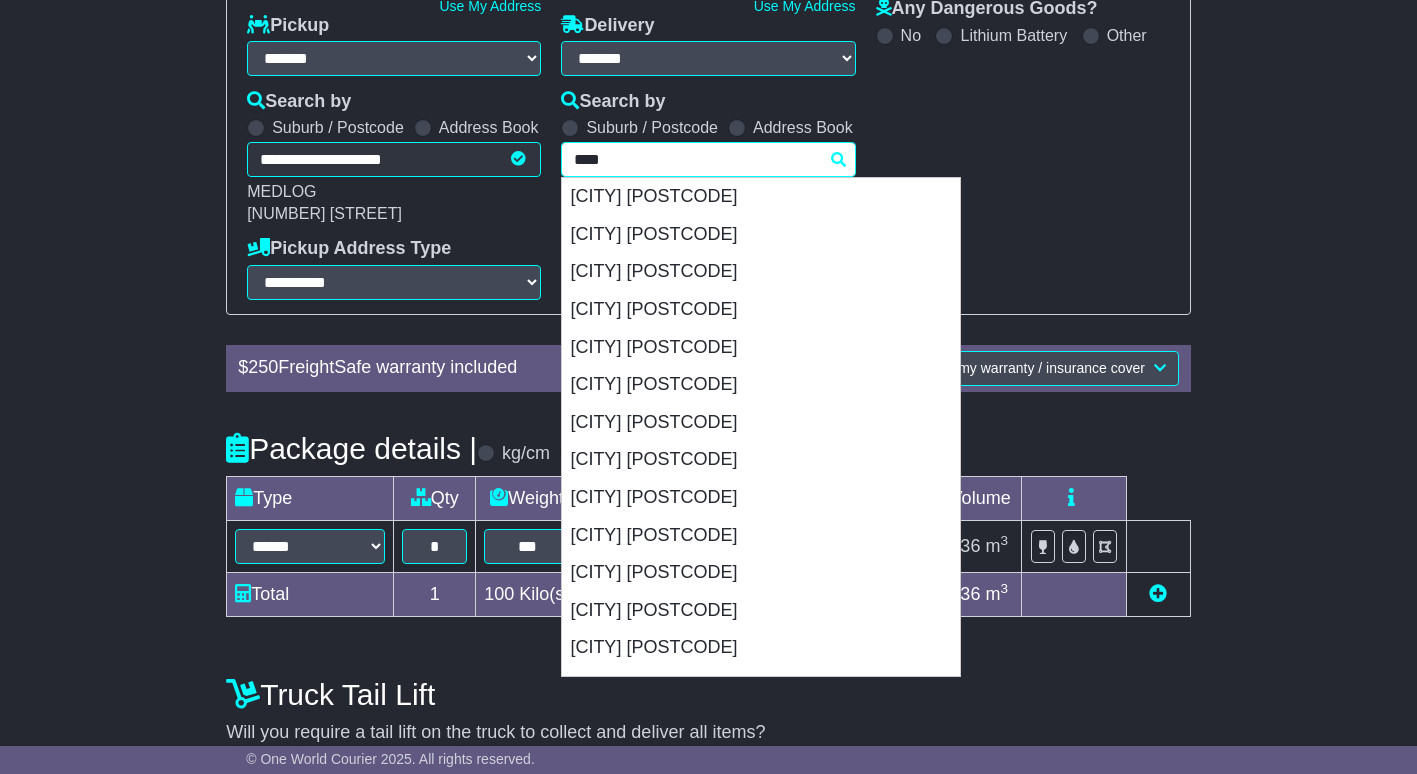 scroll, scrollTop: 368, scrollLeft: 0, axis: vertical 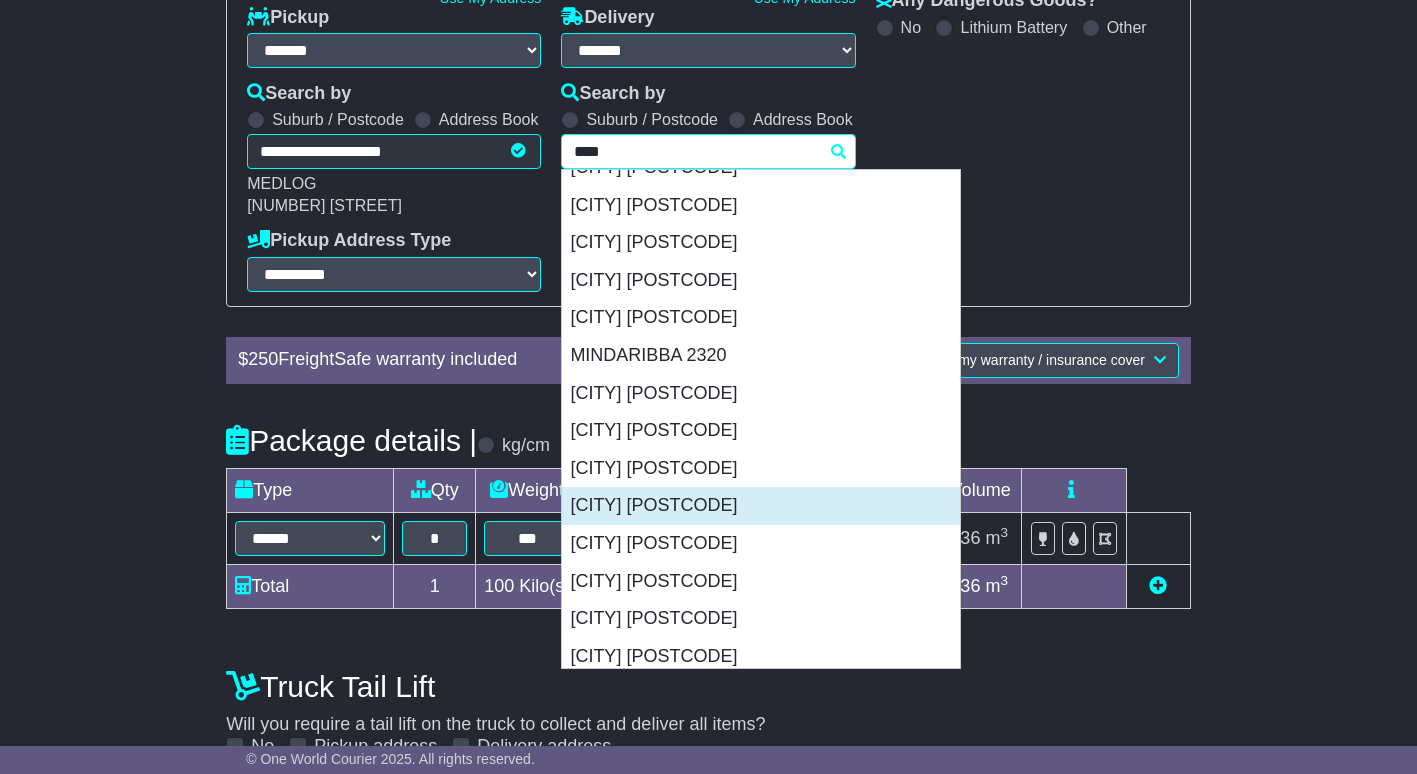 click on "[CITY] [POSTCODE]" at bounding box center (761, 506) 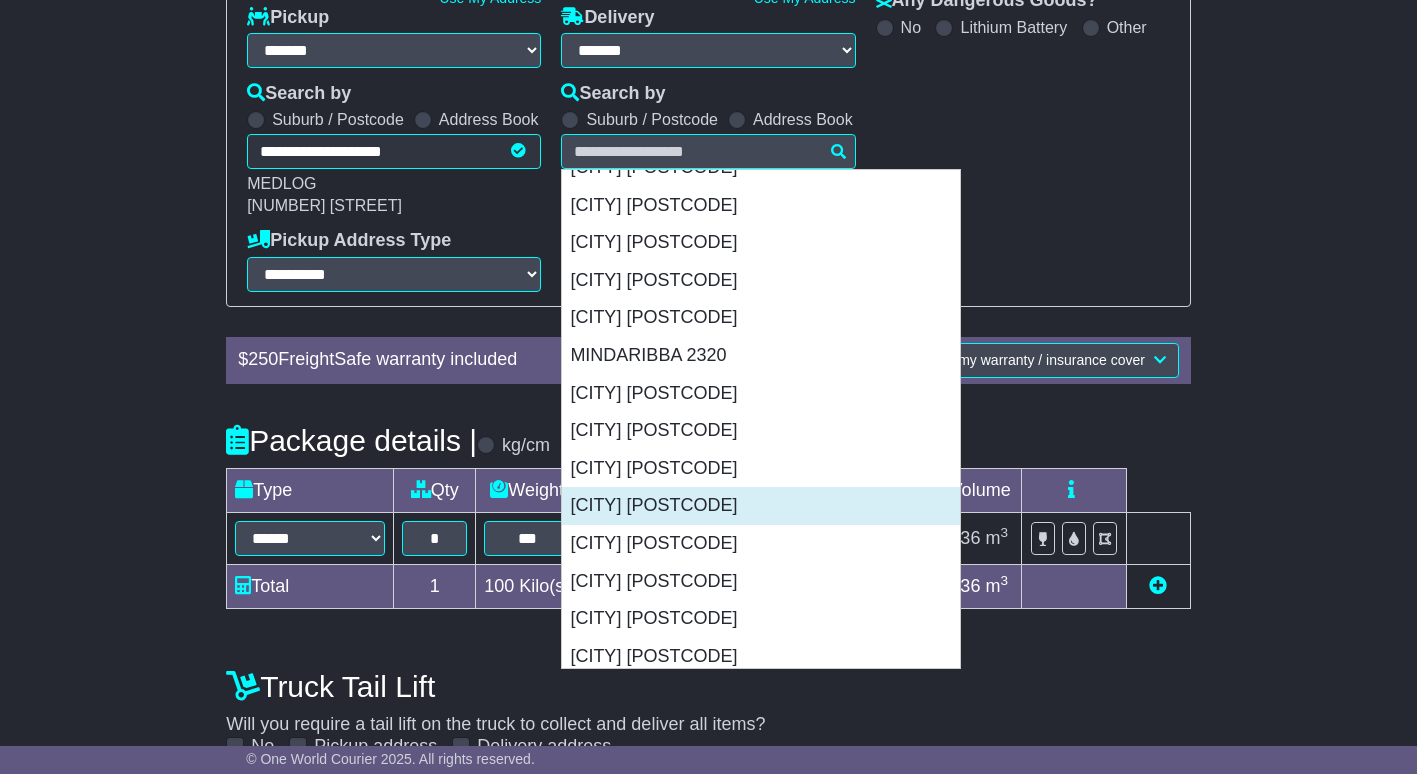 type on "**********" 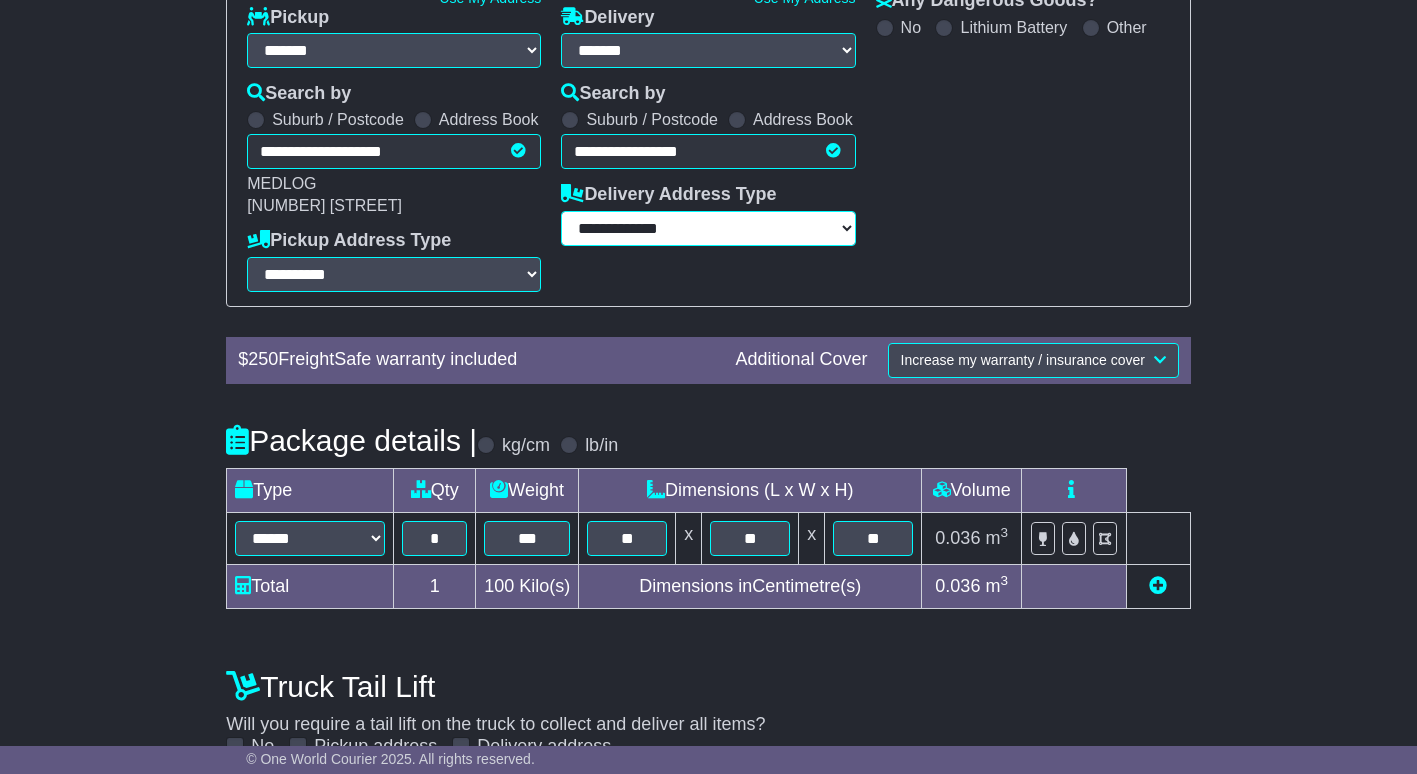 click on "**********" at bounding box center [708, 228] 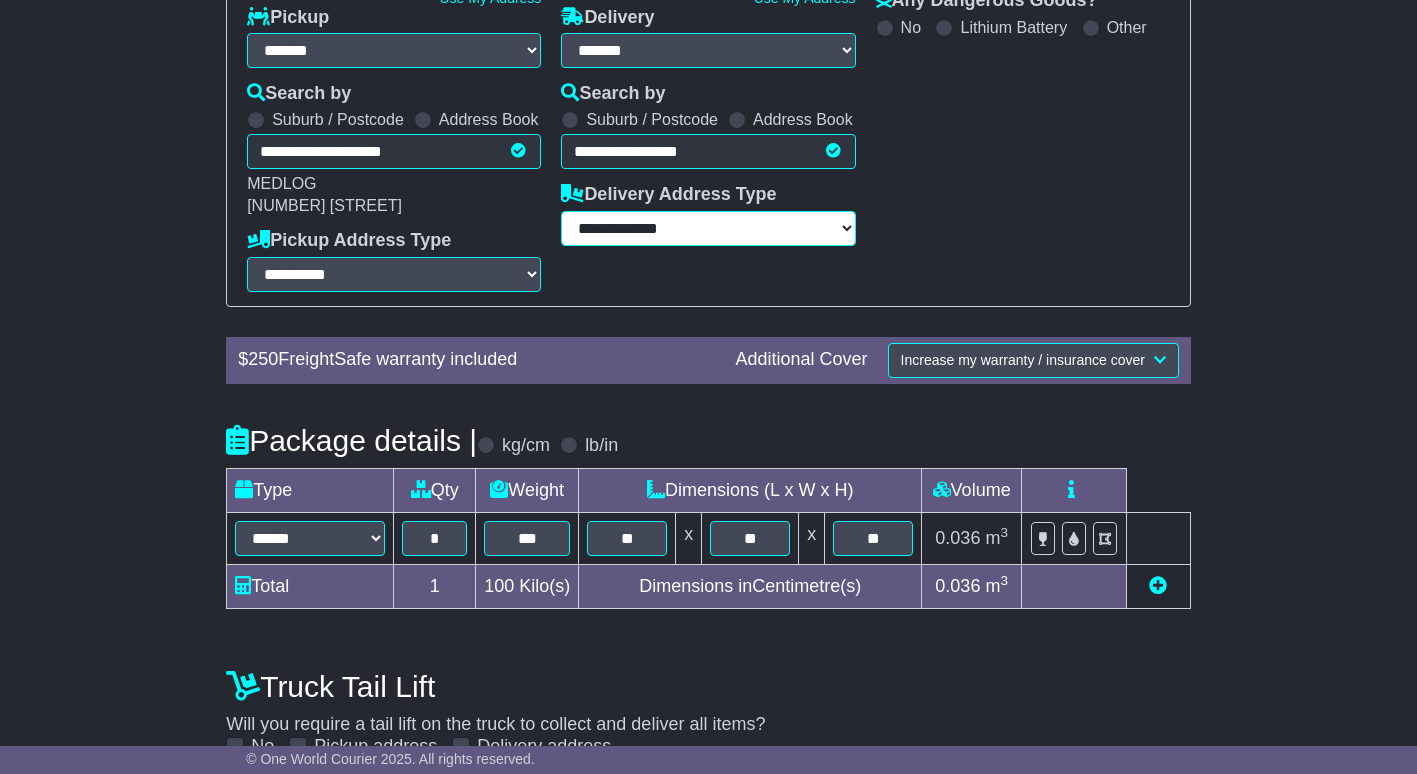 select on "**********" 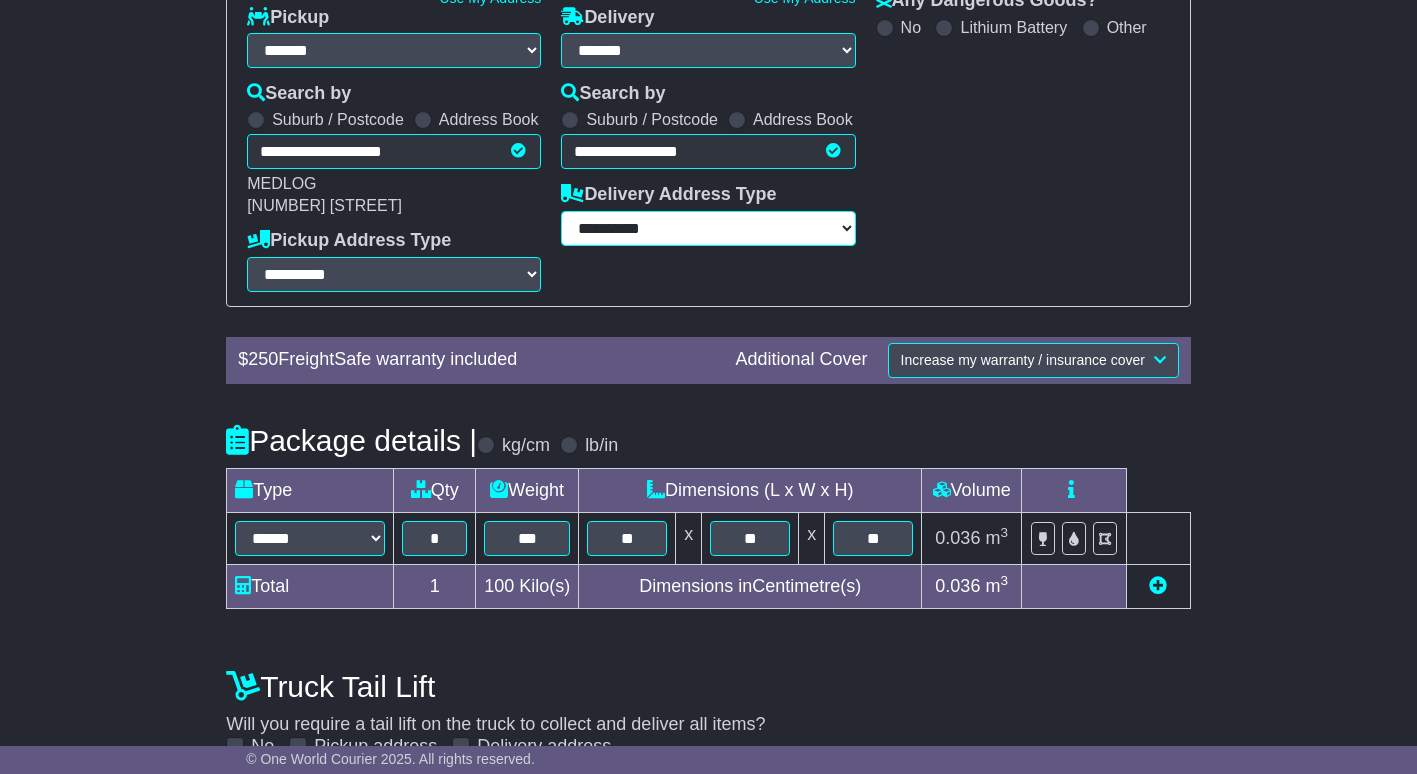 click on "**********" at bounding box center (708, 228) 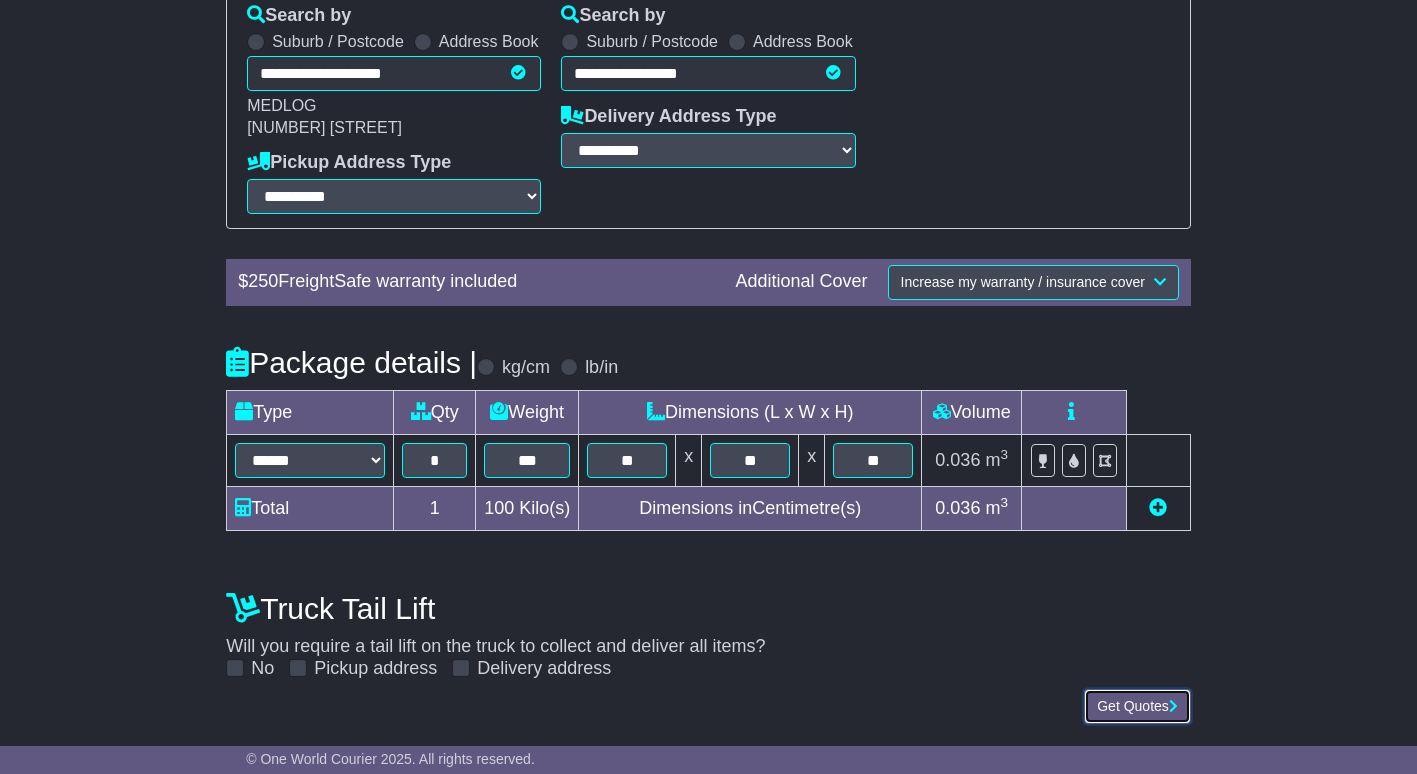 click on "Get Quotes" at bounding box center (1137, 706) 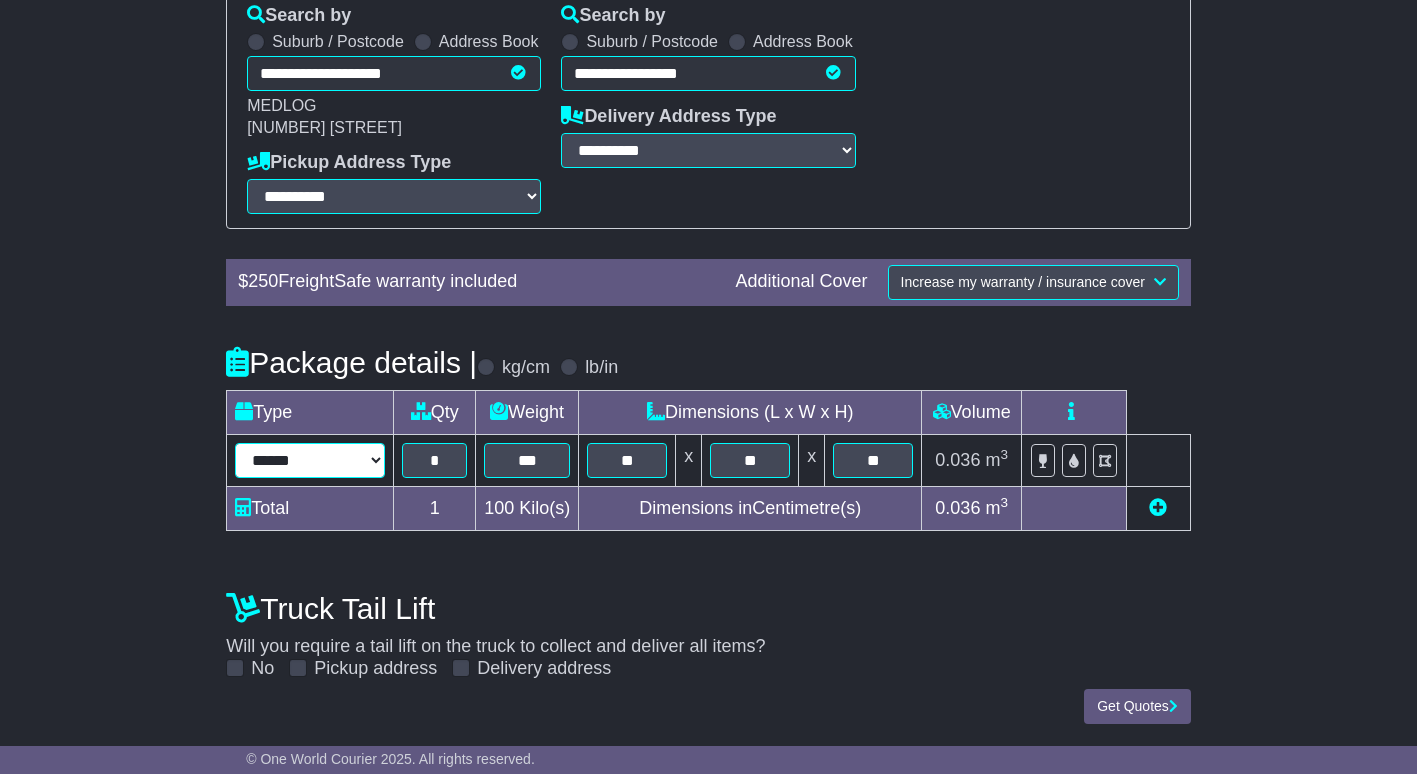 click on "****** ****** *** ******** ***** **** **** ****** *** *******" at bounding box center (310, 460) 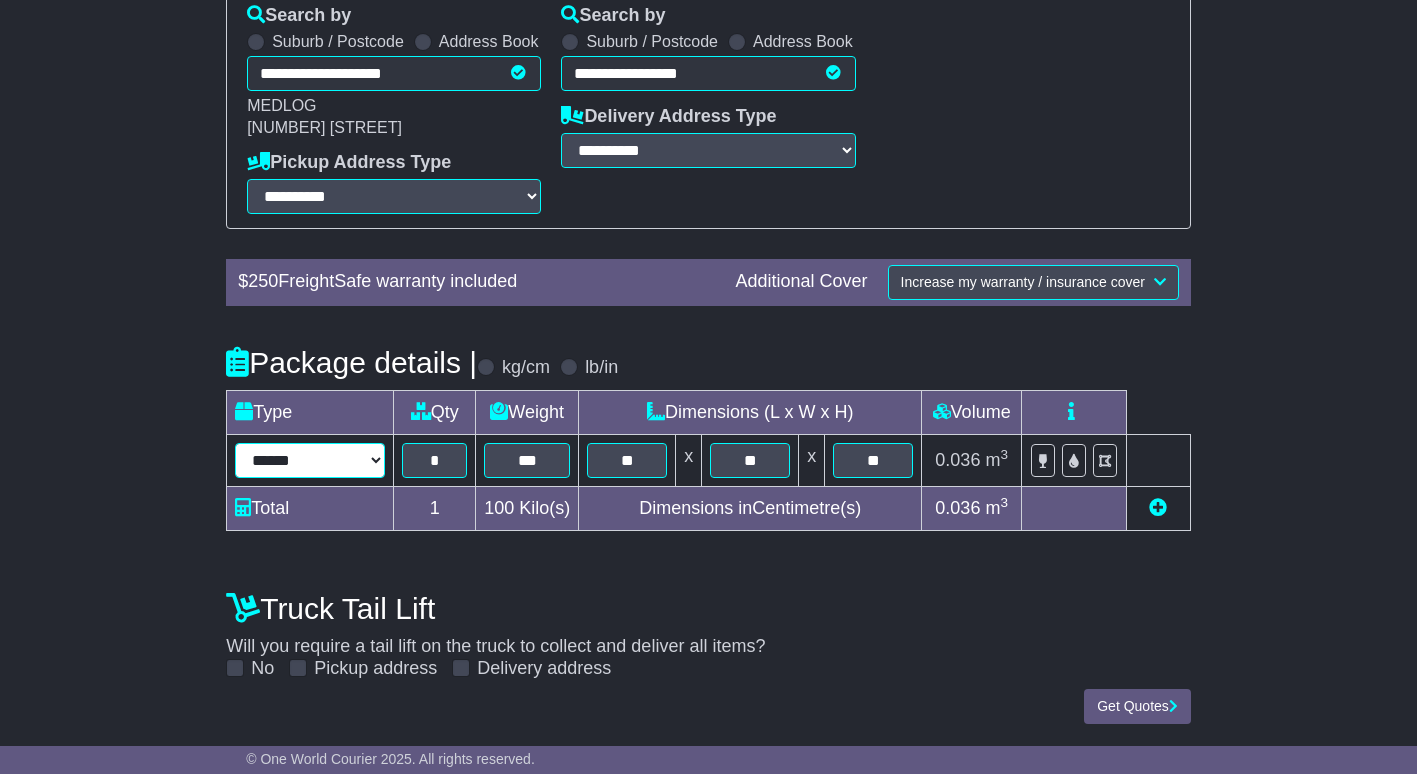 click on "****** ****** *** ******** ***** **** **** ****** *** *******" at bounding box center [310, 460] 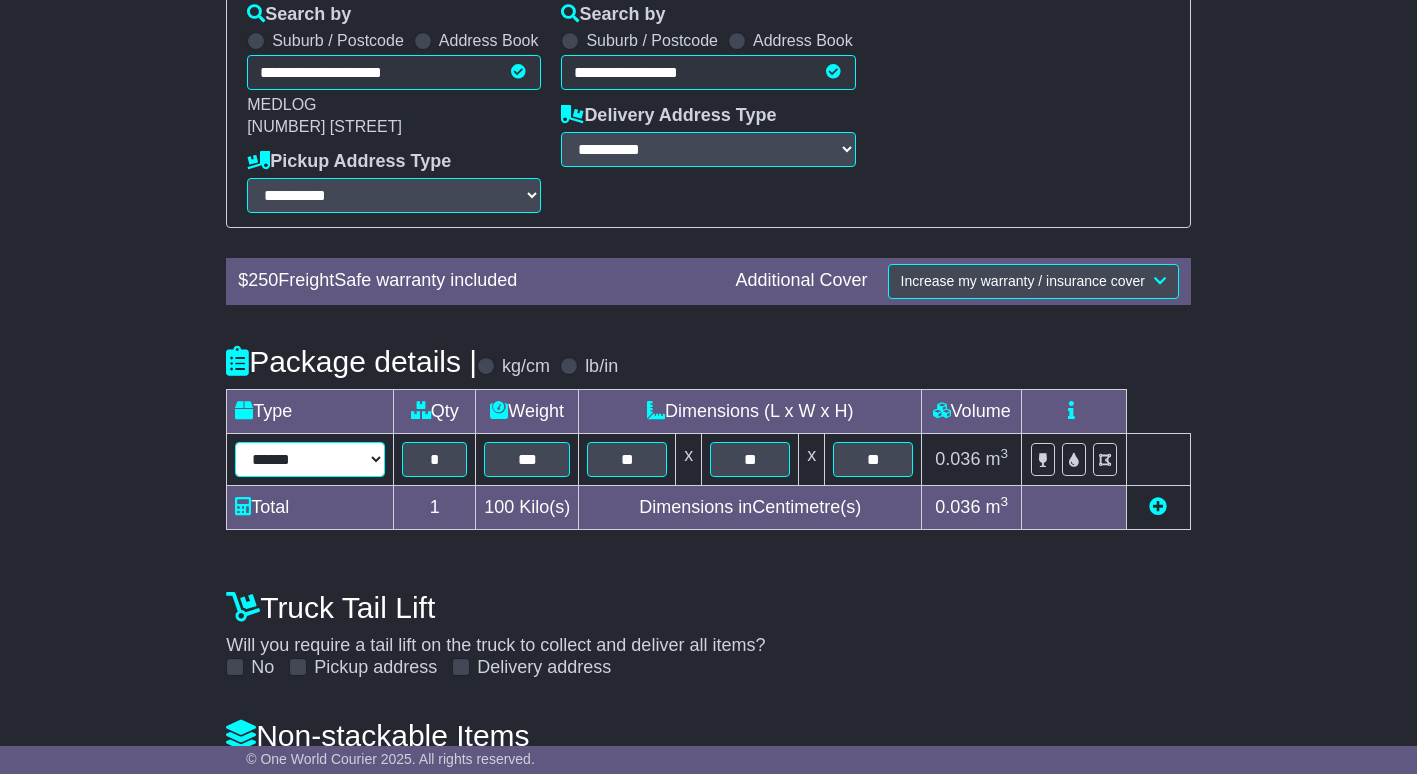 scroll, scrollTop: 593, scrollLeft: 0, axis: vertical 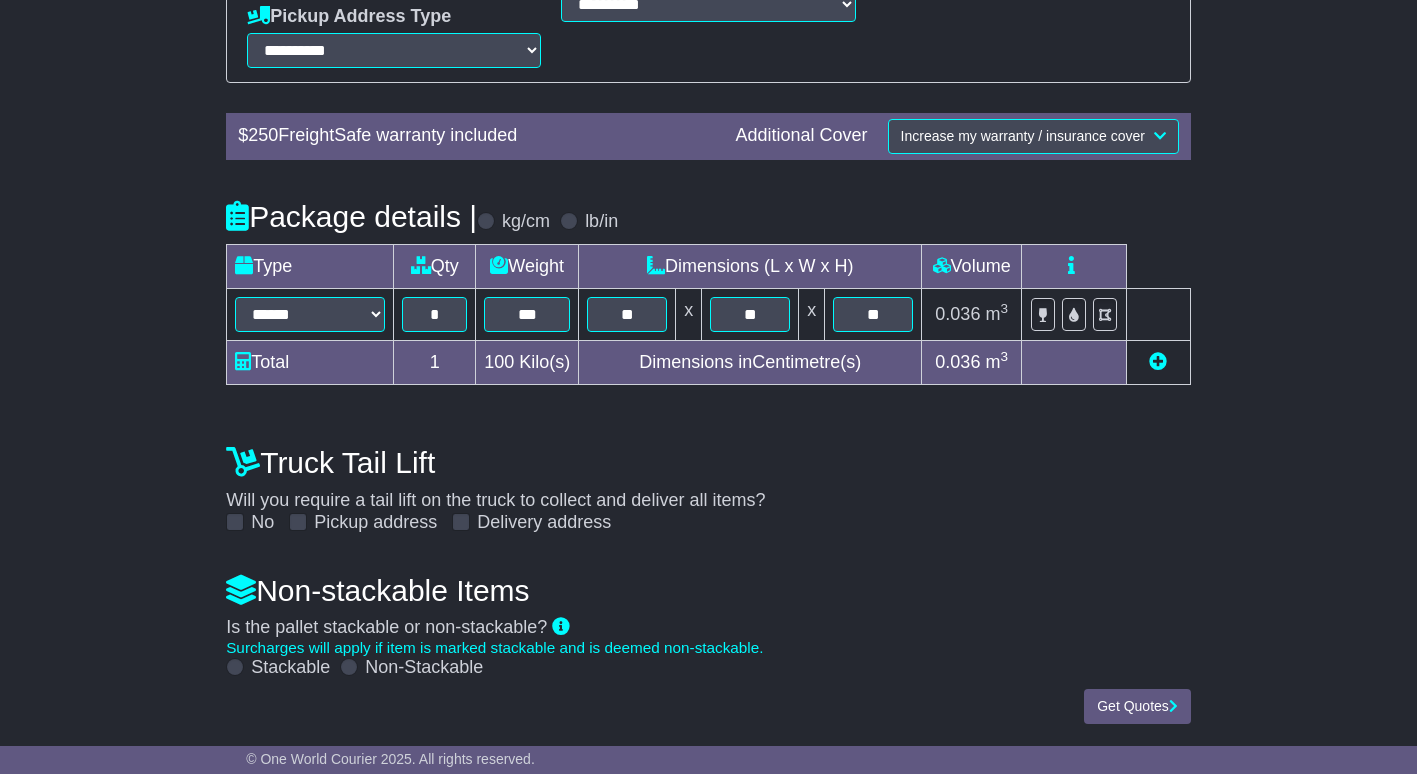 click at bounding box center (235, 667) 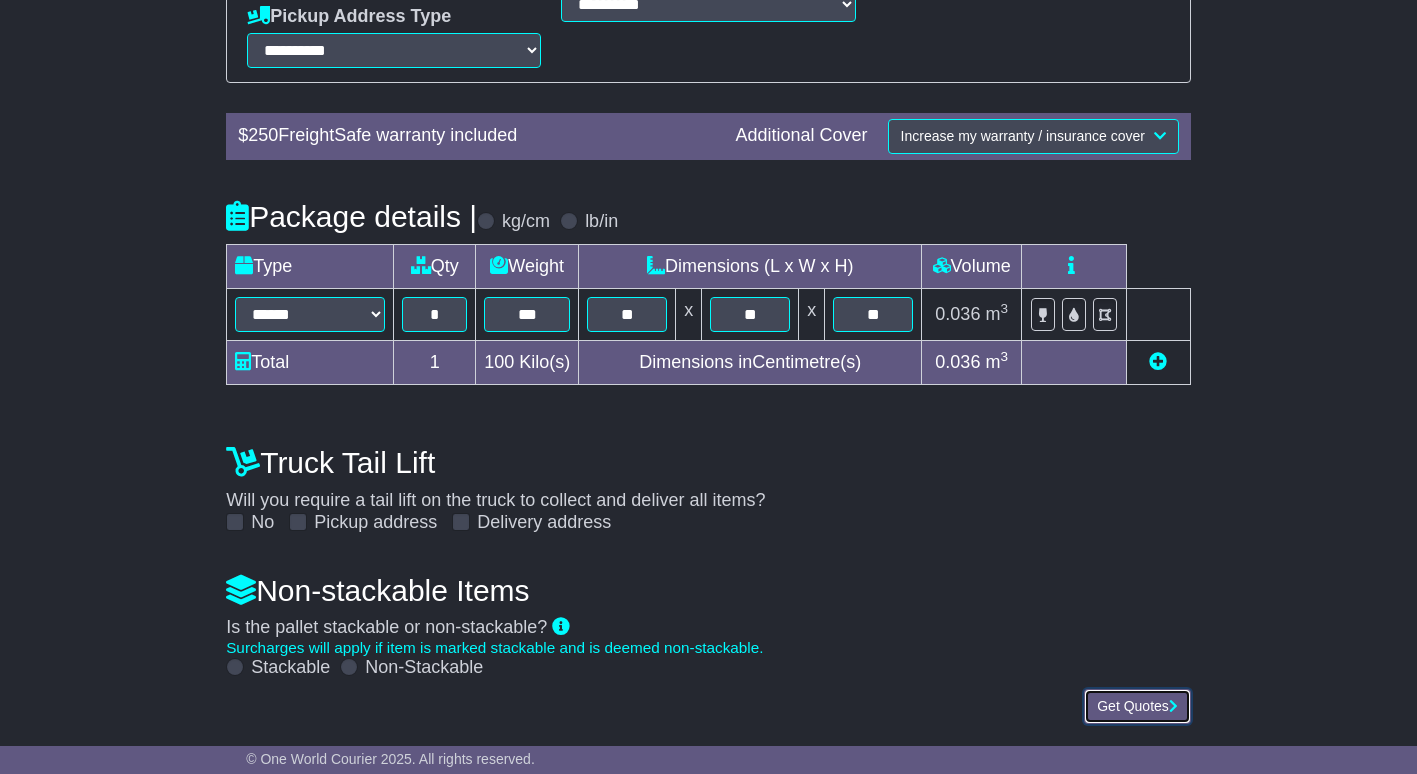 click on "Get Quotes" at bounding box center [1137, 706] 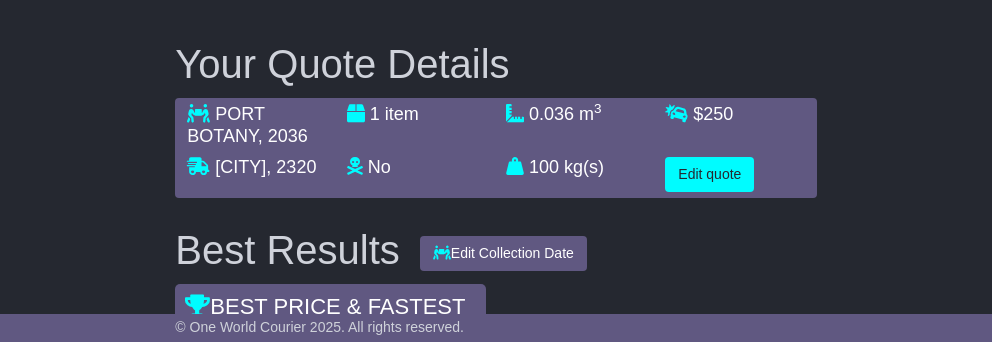 scroll, scrollTop: 182, scrollLeft: 0, axis: vertical 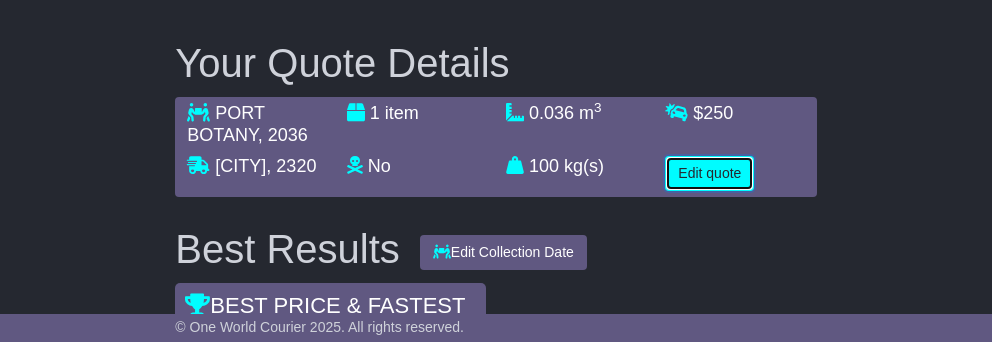 click on "Edit quote" at bounding box center (709, 173) 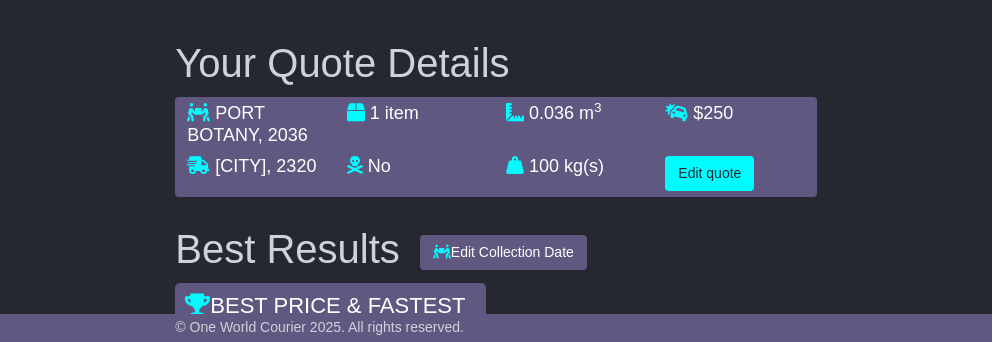 select on "**" 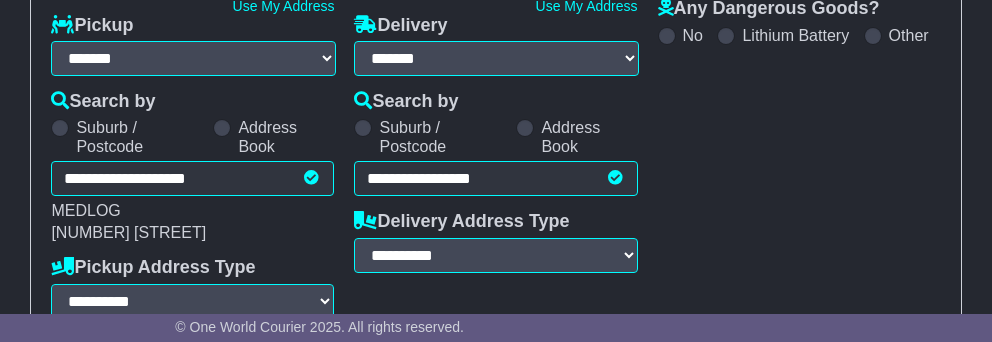 scroll, scrollTop: 361, scrollLeft: 0, axis: vertical 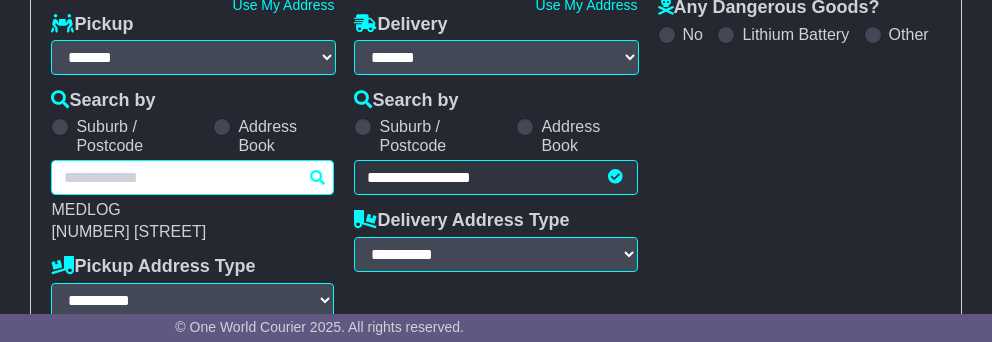 click on "**********" at bounding box center [192, 177] 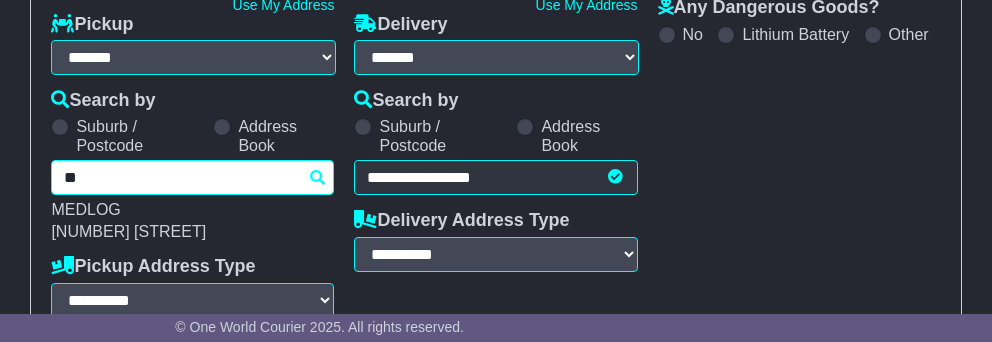 type on "***" 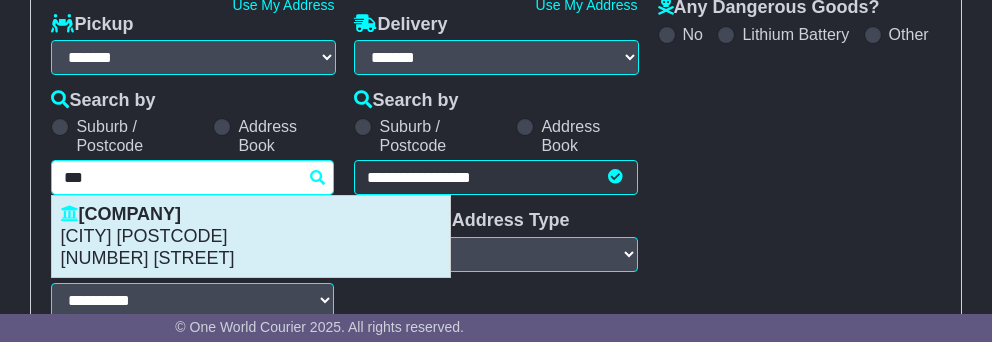 click on "[COMPANY]" at bounding box center [251, 215] 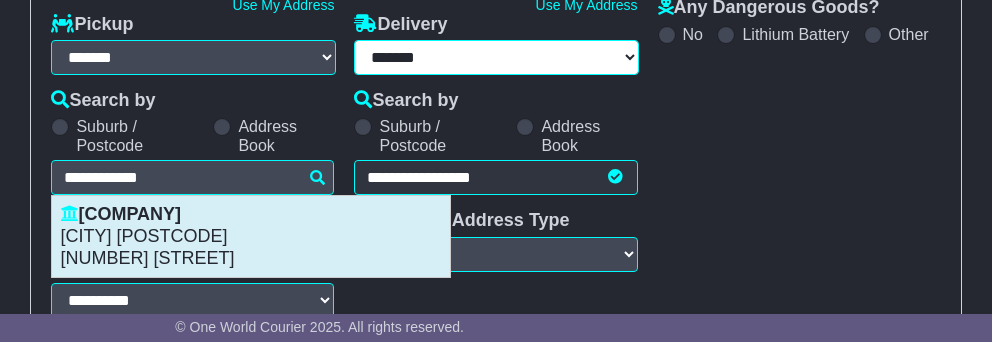 type on "**********" 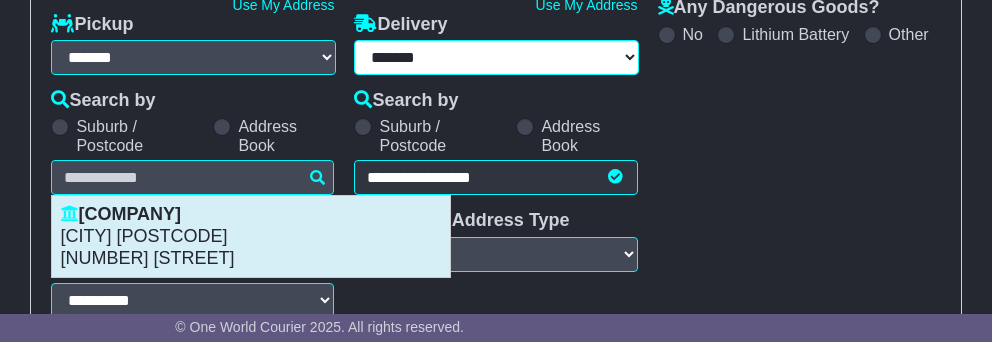 type on "**********" 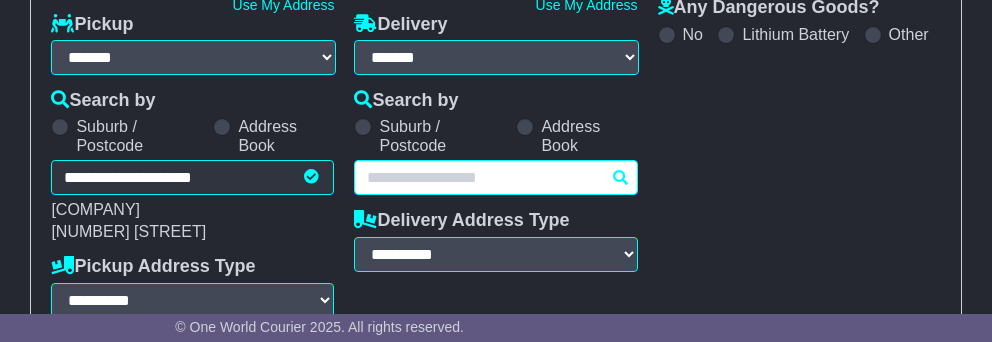 click on "**********" at bounding box center (495, 177) 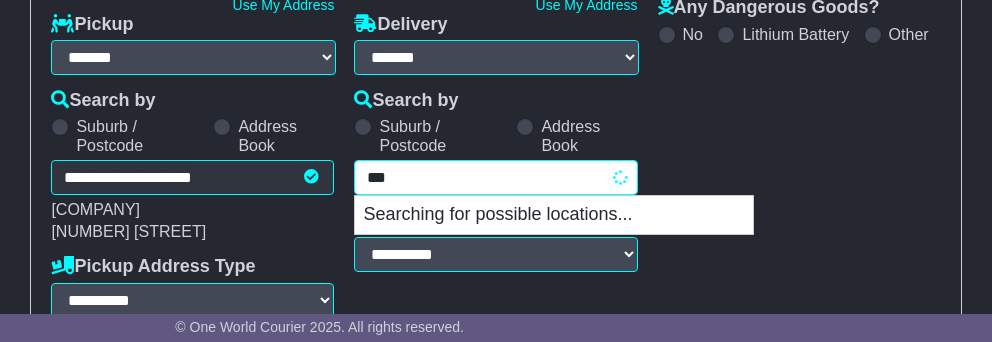 type on "****" 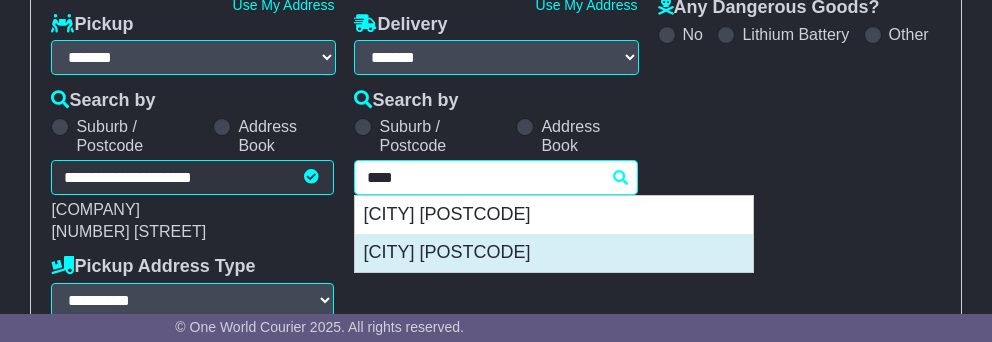 click on "[CITY] [POSTCODE]" at bounding box center [554, 253] 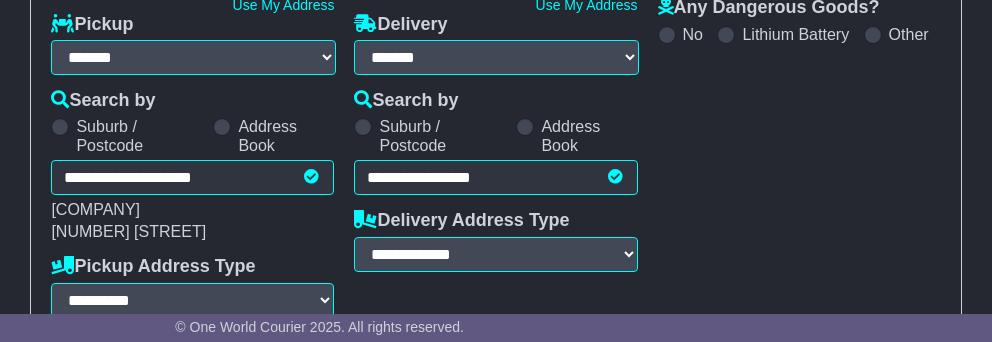 type on "**********" 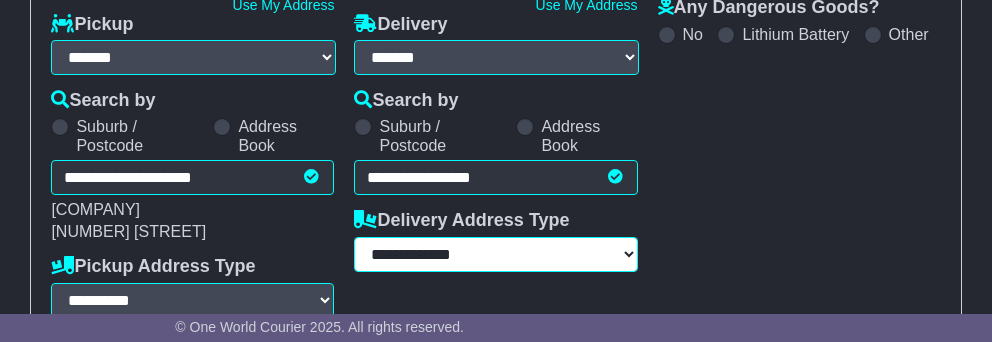 click on "**********" at bounding box center (495, 254) 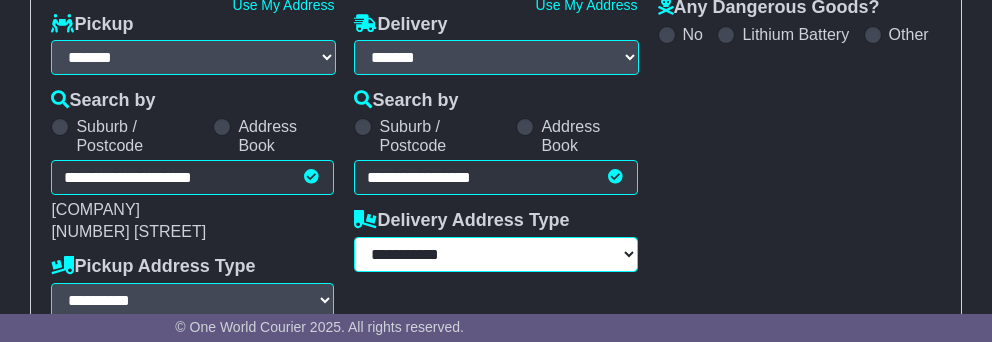 click on "**********" at bounding box center [495, 254] 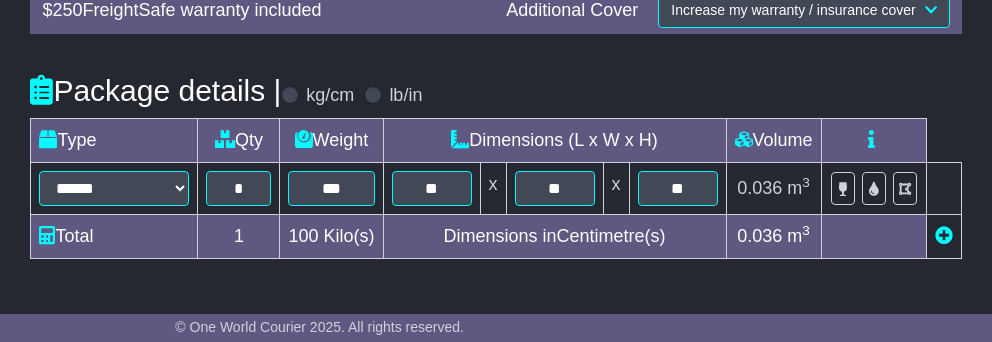 scroll, scrollTop: 738, scrollLeft: 0, axis: vertical 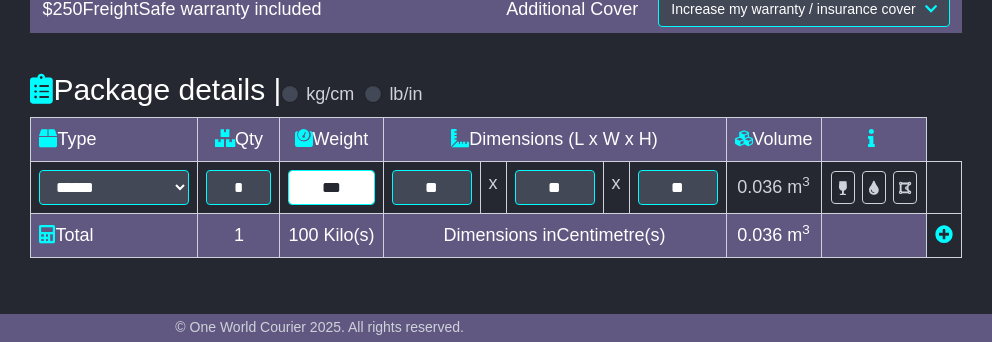drag, startPoint x: 350, startPoint y: 189, endPoint x: 309, endPoint y: 223, distance: 53.263496 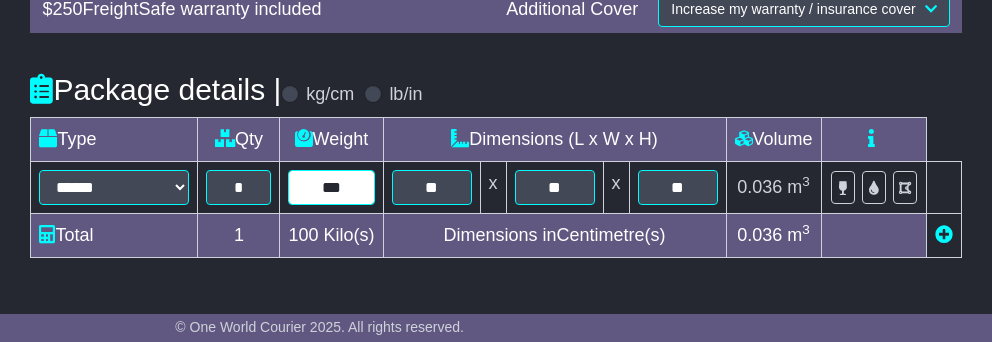 type on "***" 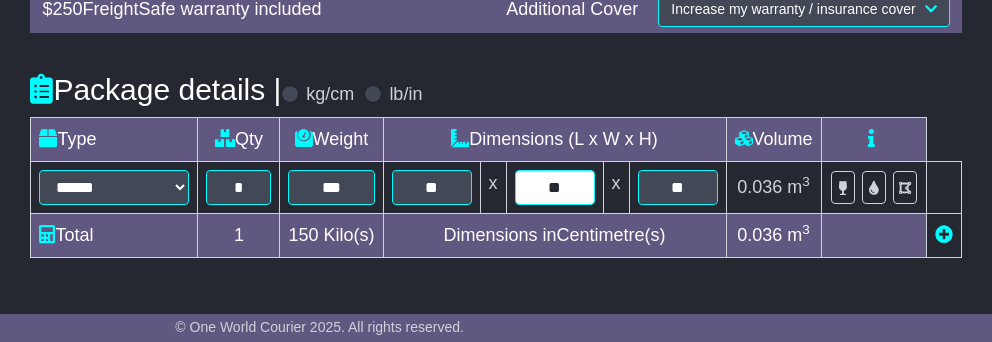 type on "**" 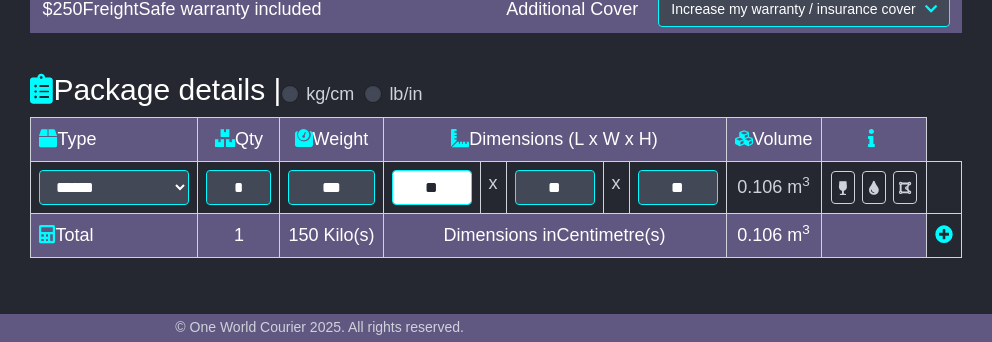 drag, startPoint x: 442, startPoint y: 187, endPoint x: 414, endPoint y: 186, distance: 28.01785 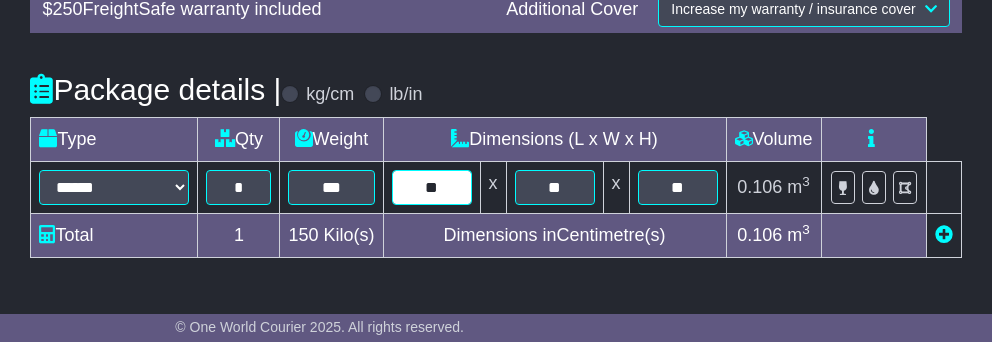 type on "**" 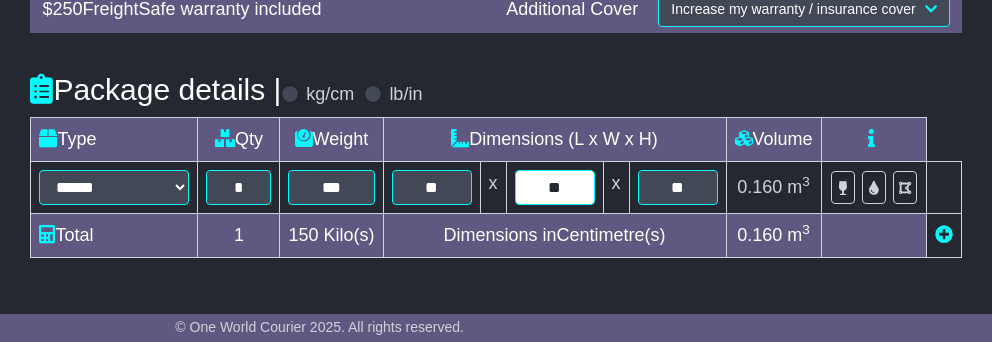 type on "**" 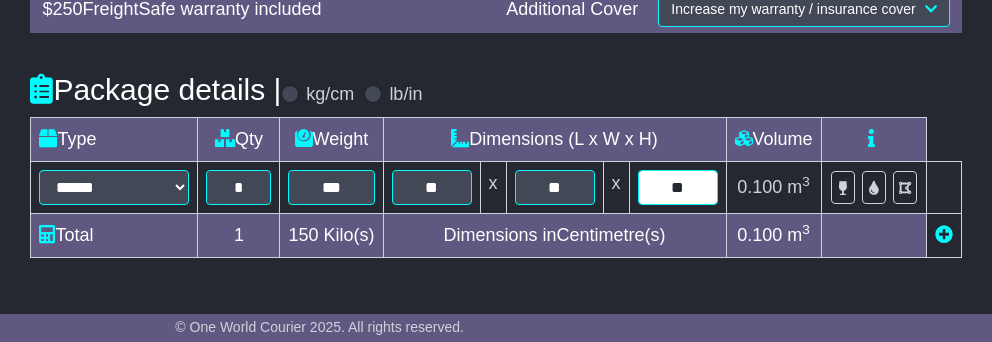 type on "**" 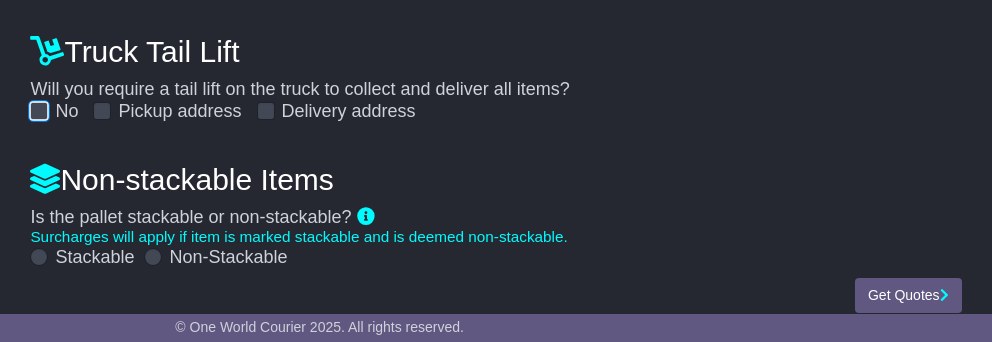 scroll, scrollTop: 1025, scrollLeft: 0, axis: vertical 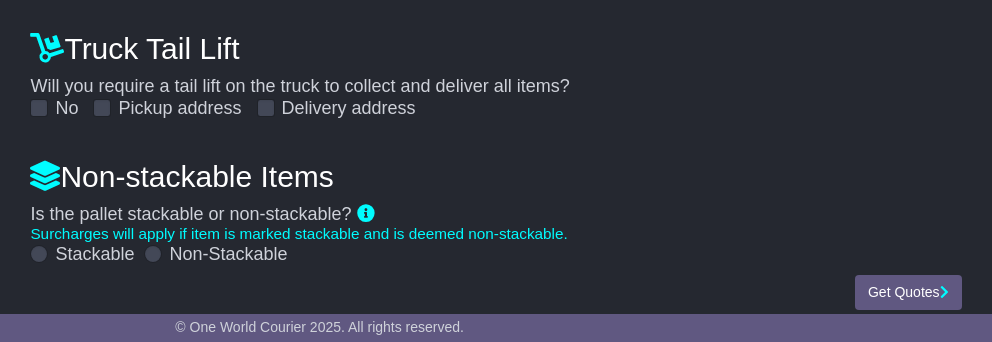 click at bounding box center (266, 108) 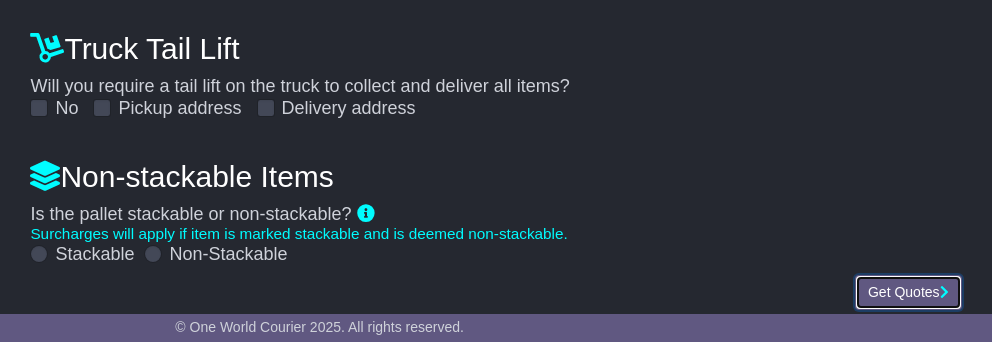 click on "Get Quotes" at bounding box center (908, 292) 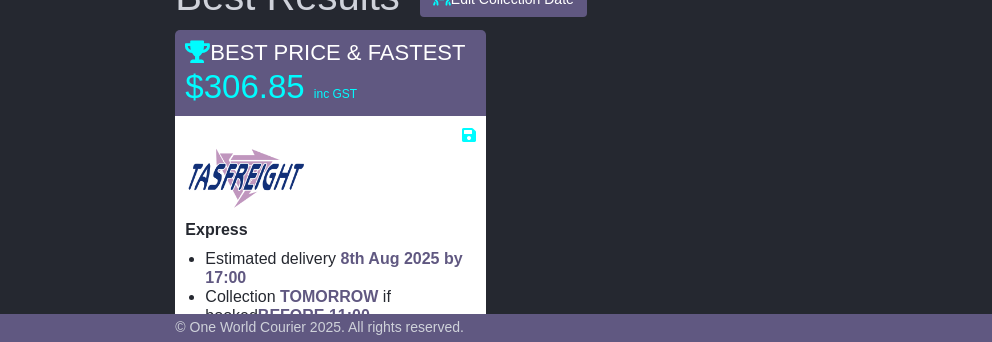 scroll, scrollTop: 444, scrollLeft: 0, axis: vertical 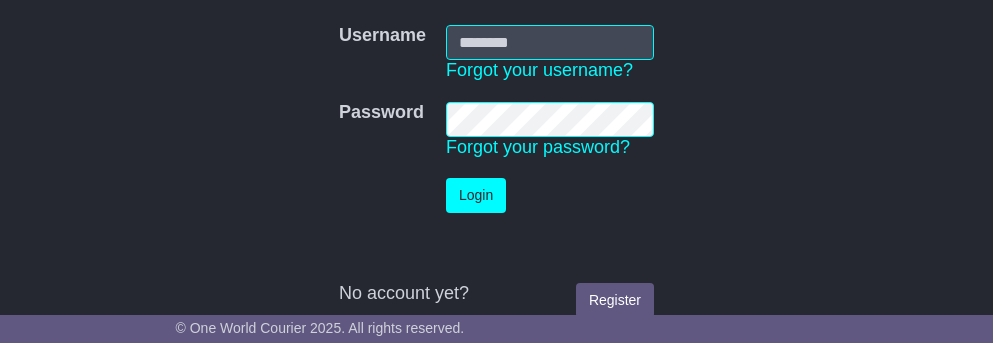 type on "**********" 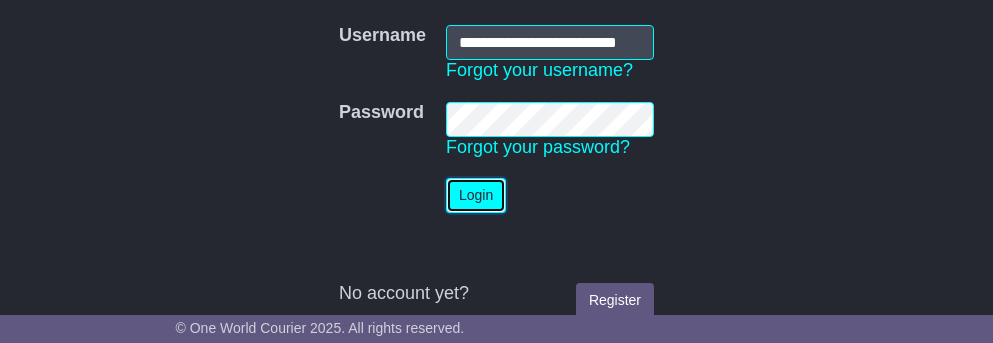 click on "Login" at bounding box center (476, 195) 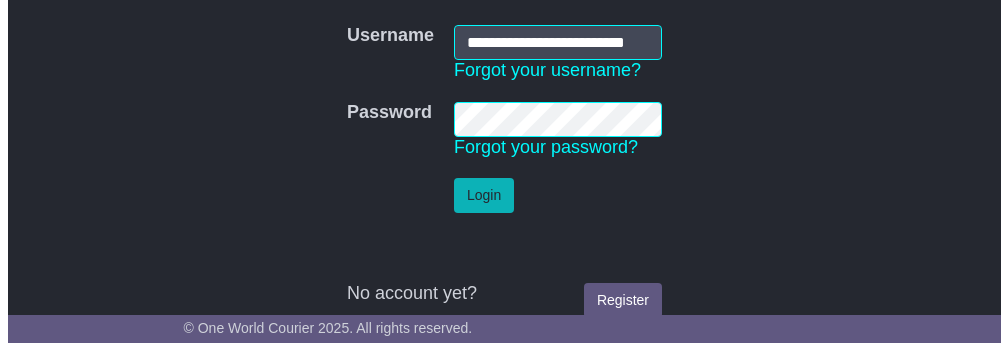 scroll, scrollTop: 0, scrollLeft: 0, axis: both 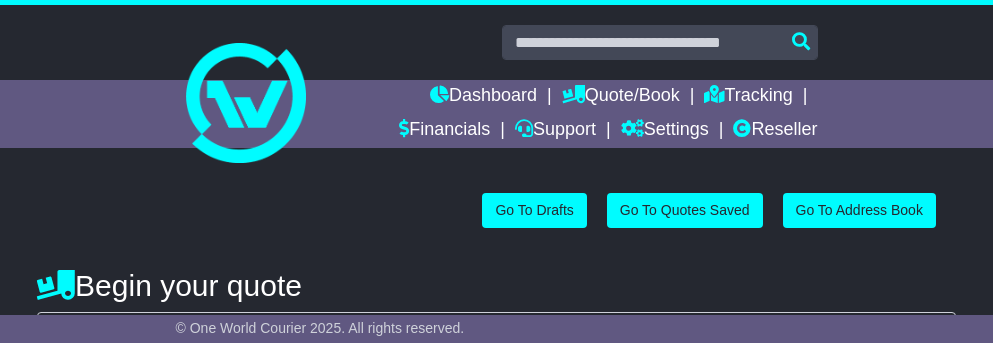select on "**" 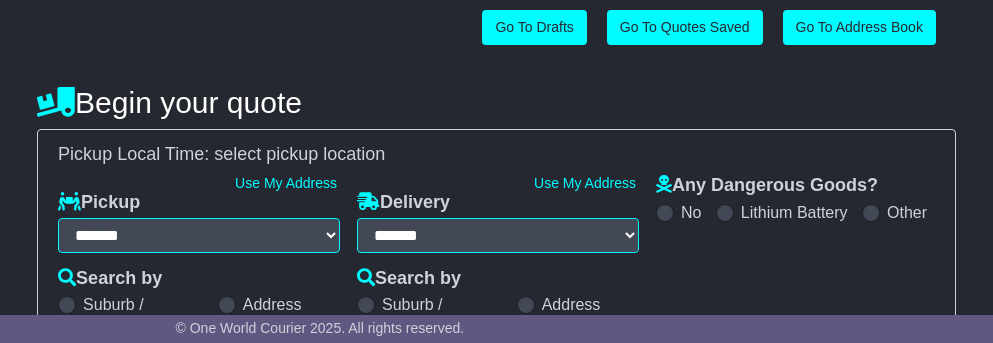 scroll, scrollTop: 0, scrollLeft: 0, axis: both 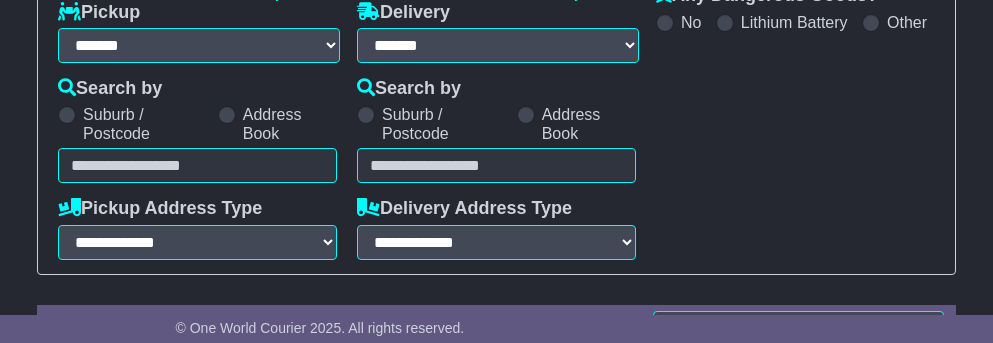 click at bounding box center [227, 115] 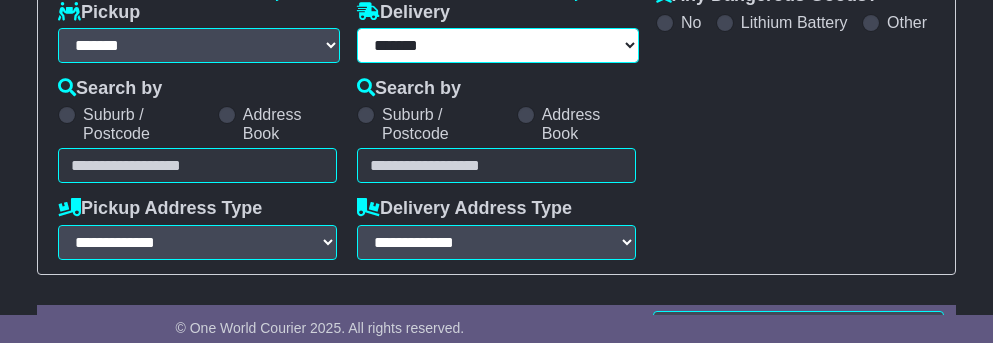 select 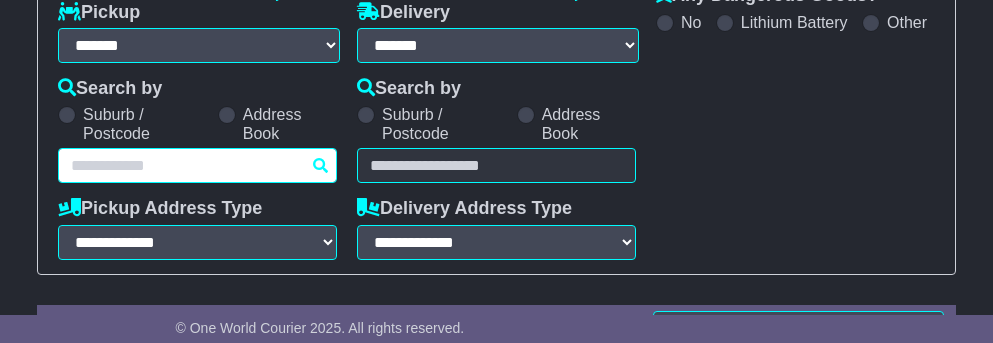 click on "Unknown City / Postcode Pair
×
You have entered     address.
Our database shows the postcode and suburb don't match. Please make sure location exists otherwise you might not receive all quotes available.
Maybe you meant to use some of the next:
Ok" at bounding box center [197, 165] 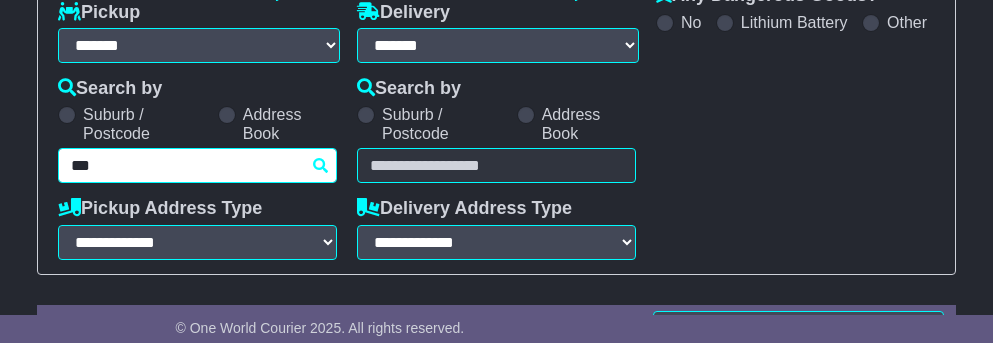type on "****" 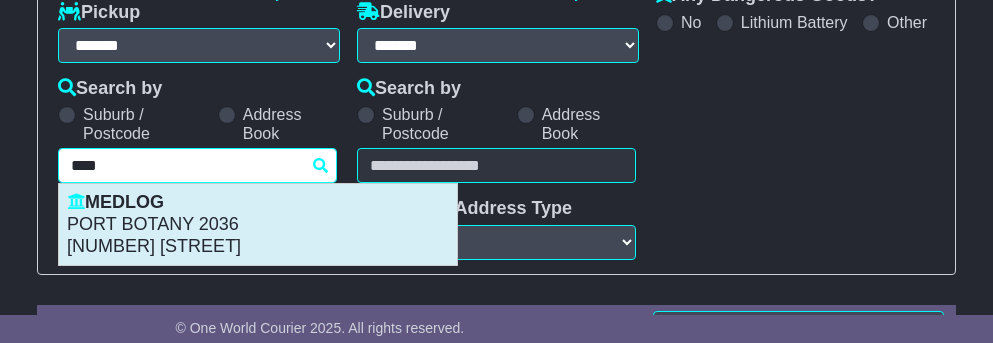 click on "PORT BOTANY 2036" at bounding box center [258, 225] 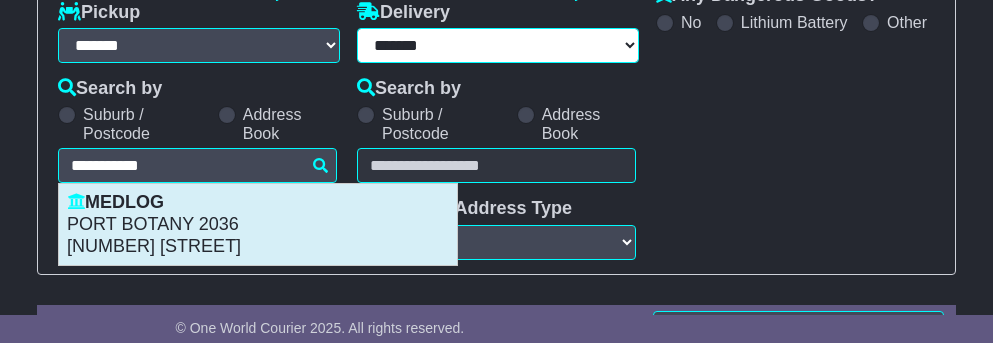 select on "**********" 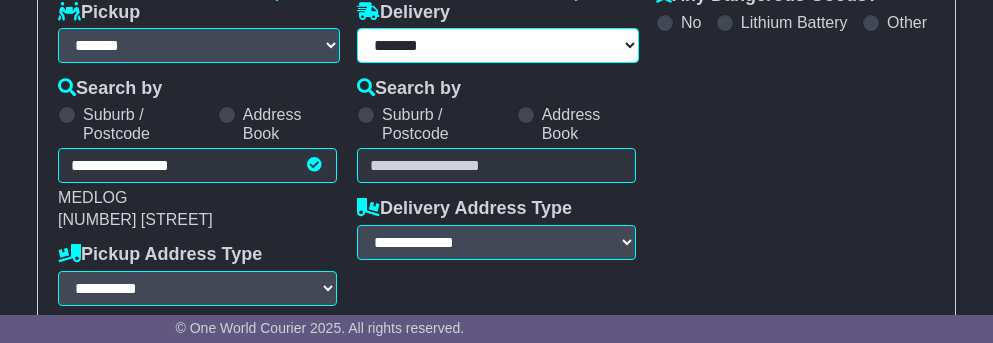 type on "**********" 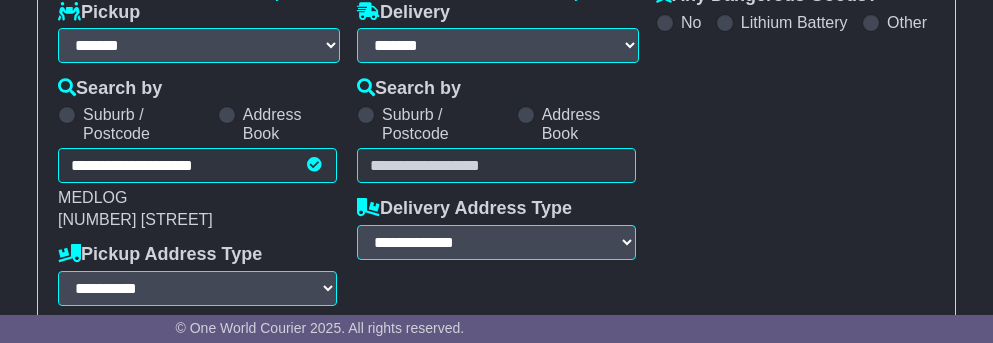 click at bounding box center (496, 165) 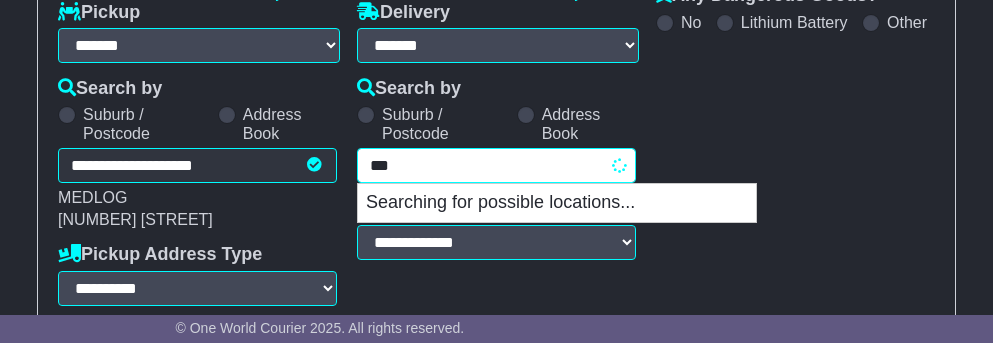 type on "****" 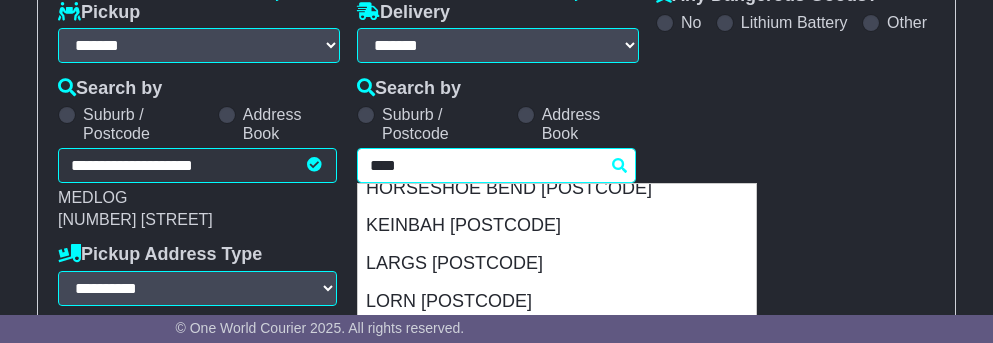 scroll, scrollTop: 630, scrollLeft: 0, axis: vertical 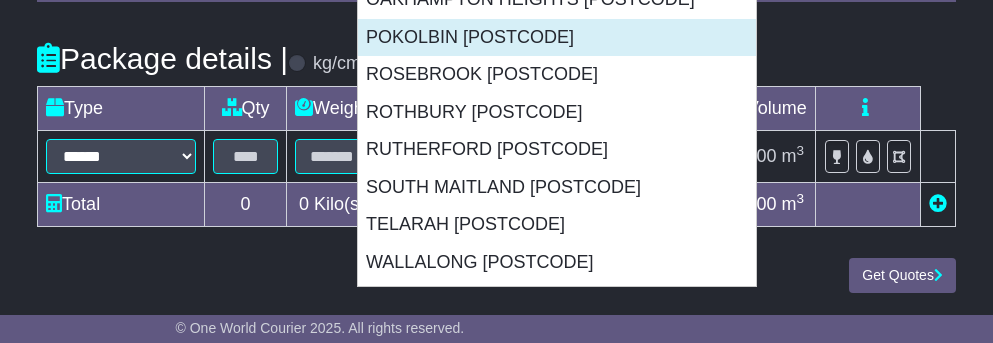 click on "[CITY] [POSTCODE]" at bounding box center (557, 38) 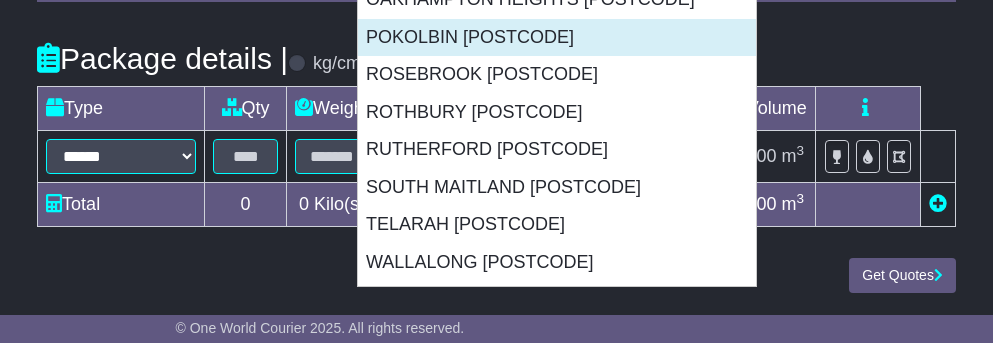 type on "**********" 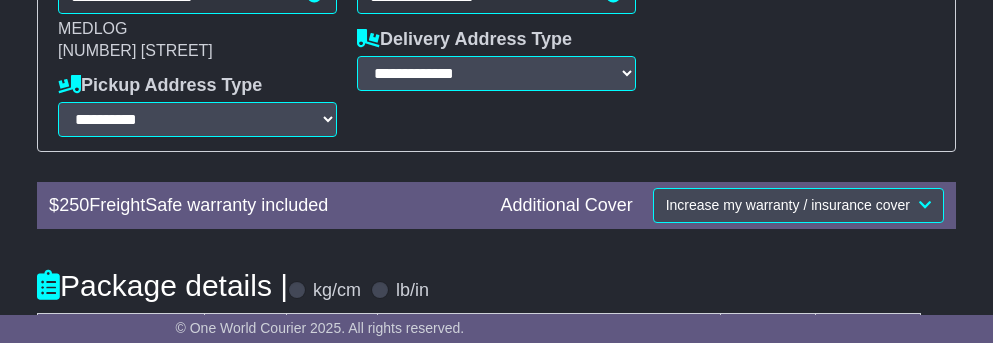 scroll, scrollTop: 541, scrollLeft: 0, axis: vertical 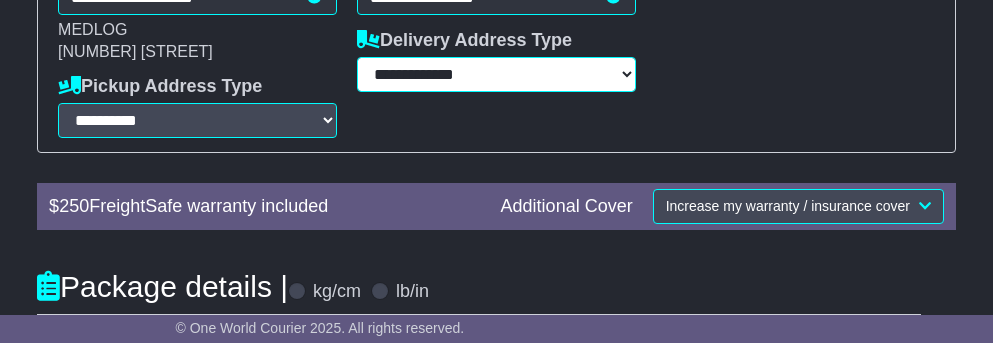 click on "**********" at bounding box center [496, 74] 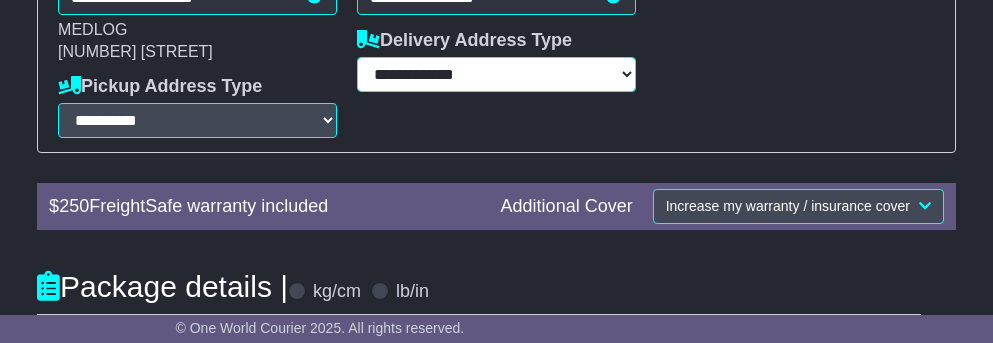 select on "**********" 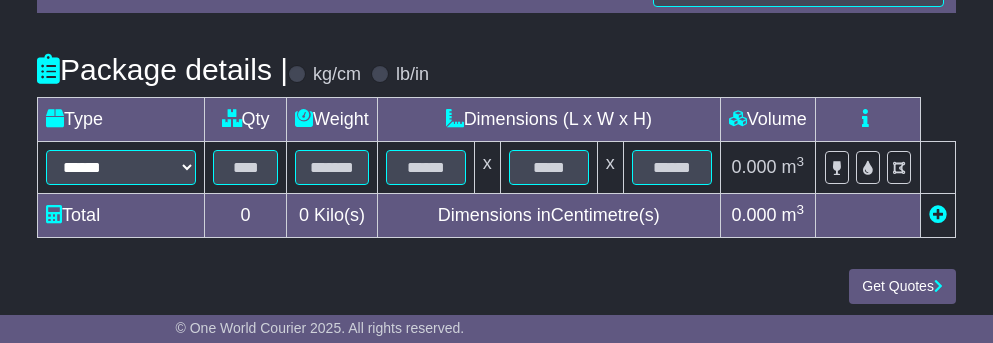 scroll, scrollTop: 769, scrollLeft: 0, axis: vertical 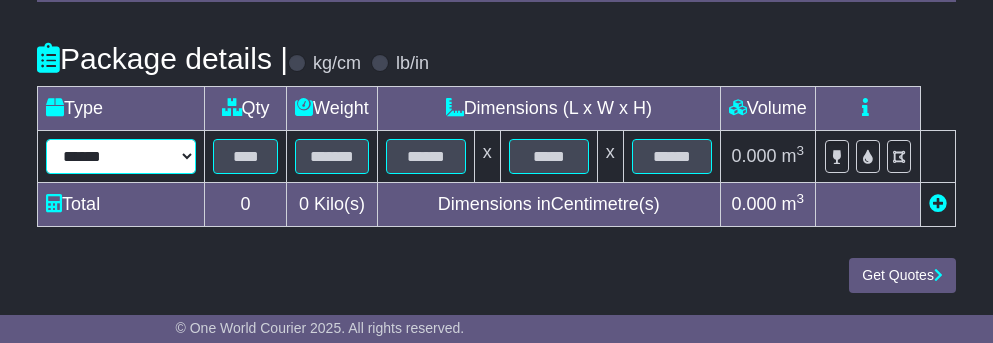 click on "****** ****** *** ******** ***** **** **** ****** *** *******" at bounding box center [121, 156] 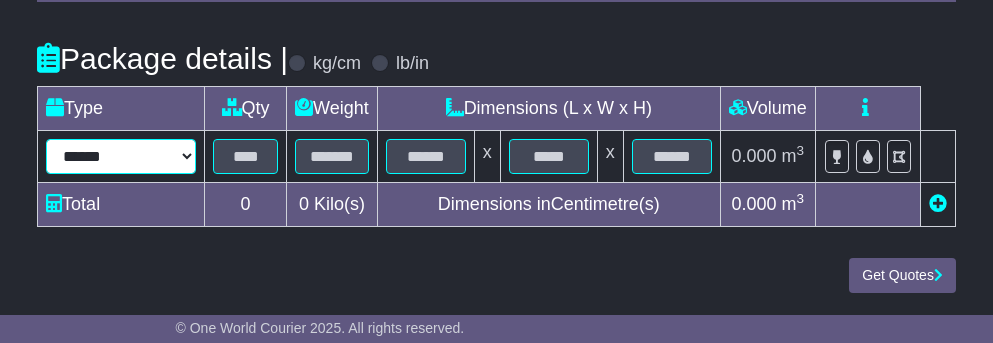 select on "***" 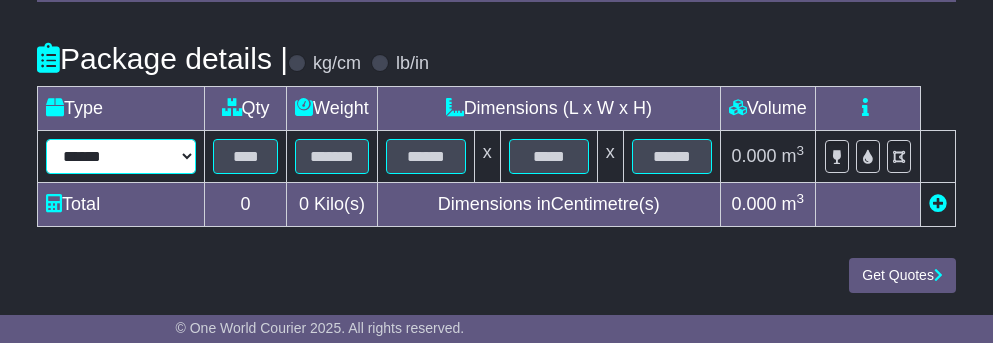 click on "****** ****** *** ******** ***** **** **** ****** *** *******" at bounding box center (121, 156) 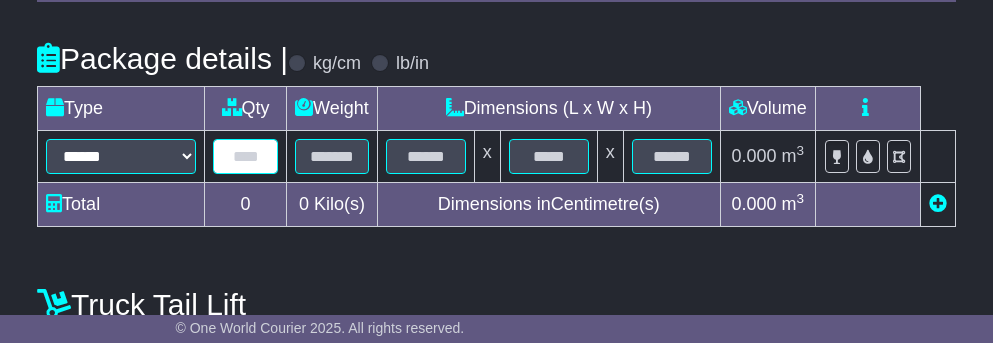click at bounding box center (245, 156) 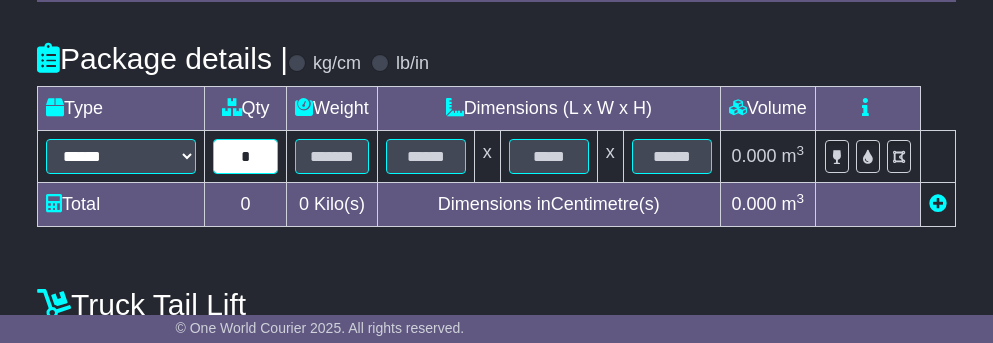 type on "*" 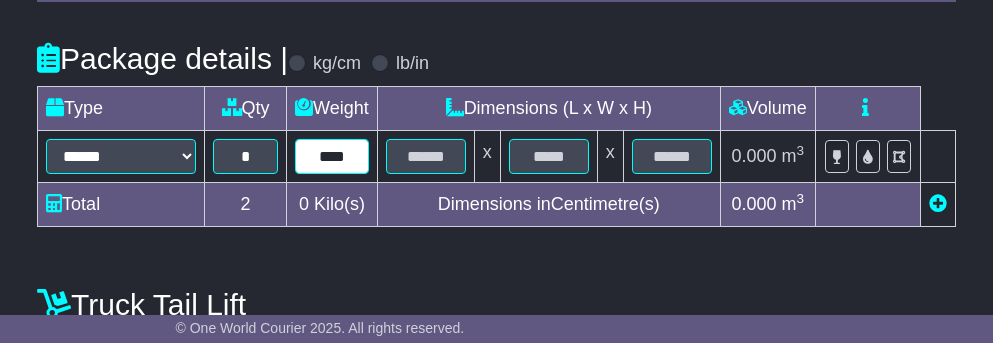 type on "****" 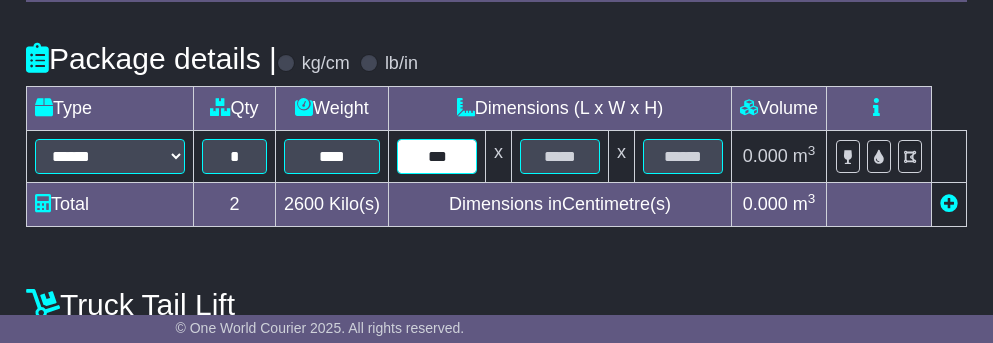 type on "***" 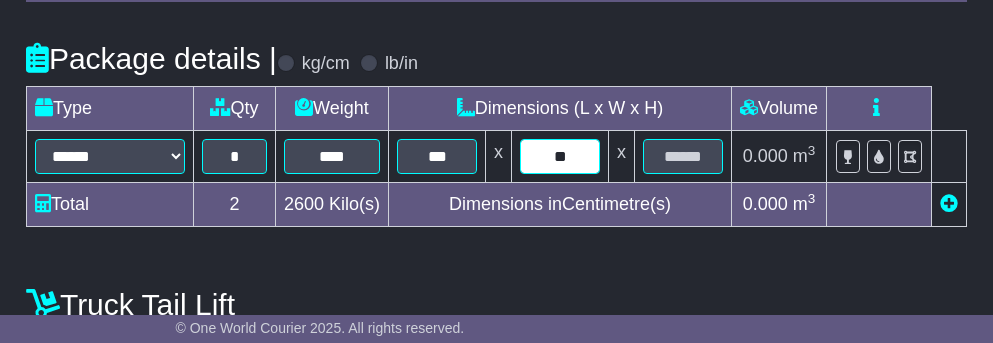 type on "**" 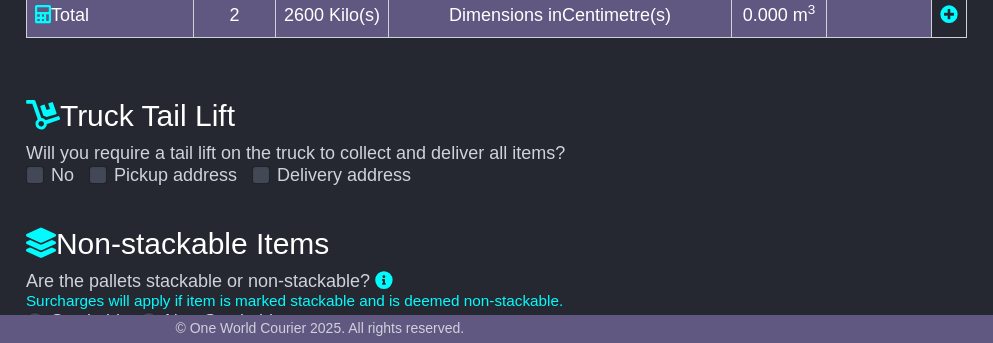 scroll, scrollTop: 1043, scrollLeft: 0, axis: vertical 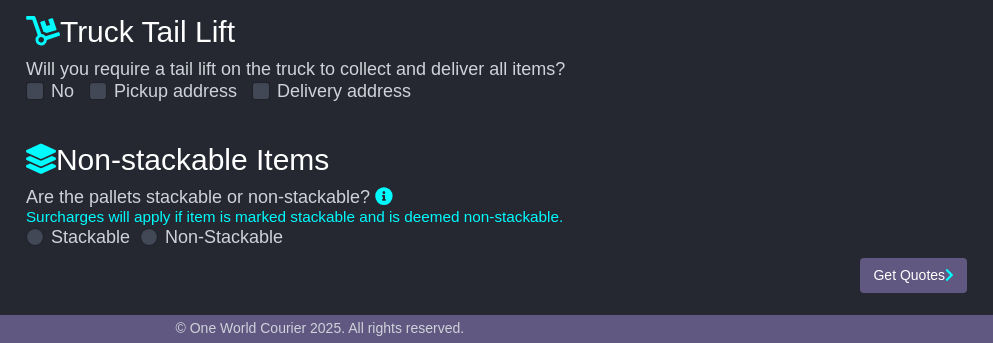 type on "***" 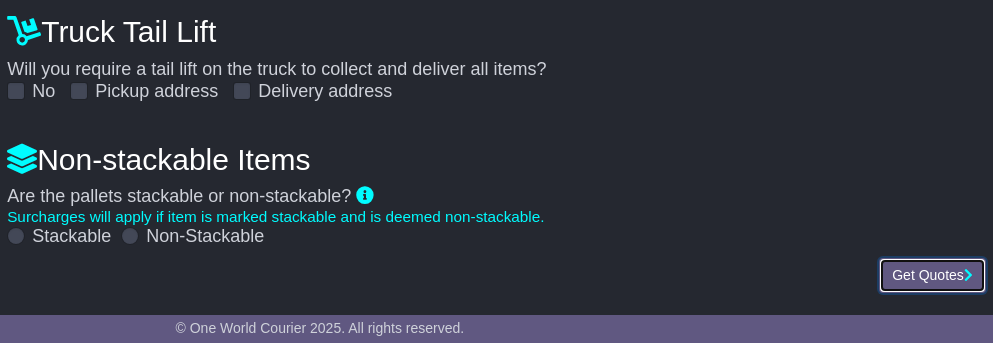 click on "Get Quotes" at bounding box center (932, 275) 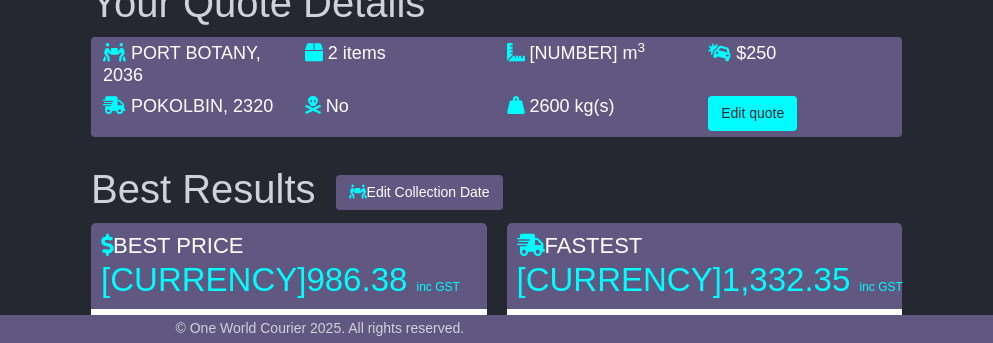 scroll, scrollTop: 243, scrollLeft: 0, axis: vertical 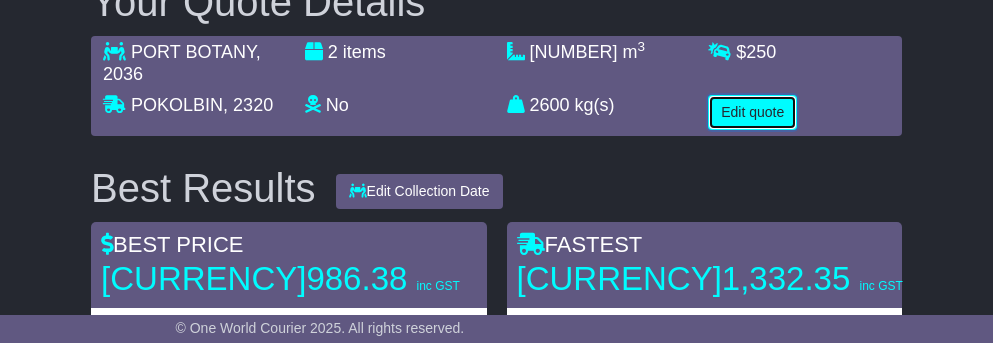 click on "Edit quote" at bounding box center (752, 112) 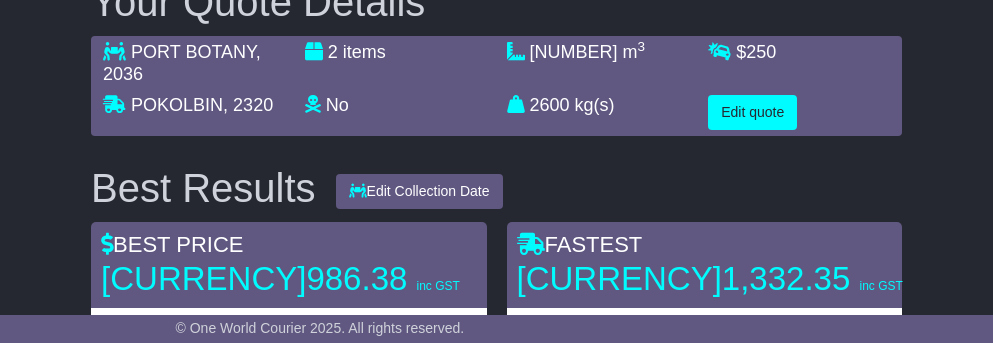 select on "**" 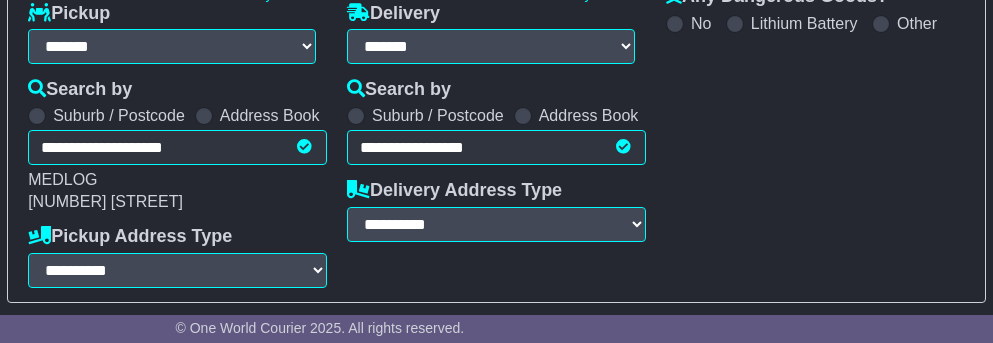 scroll, scrollTop: 373, scrollLeft: 0, axis: vertical 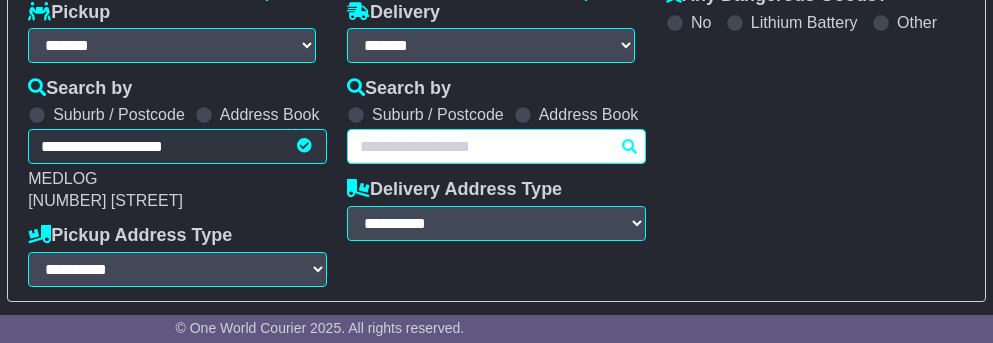 click on "**********" at bounding box center (496, 146) 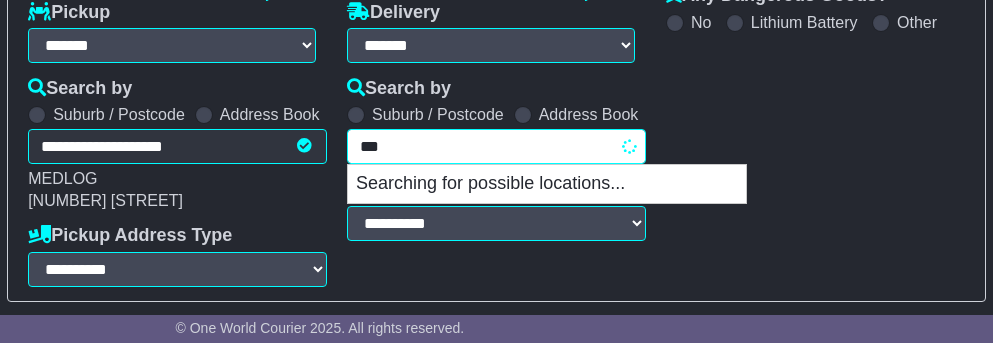 type on "****" 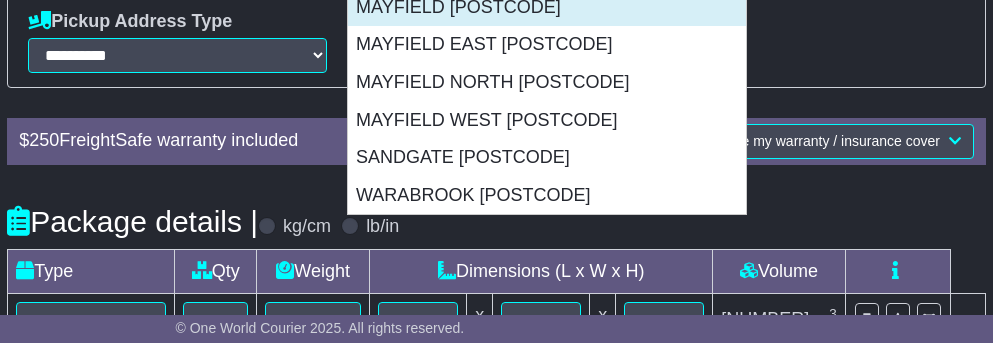 scroll, scrollTop: 588, scrollLeft: 0, axis: vertical 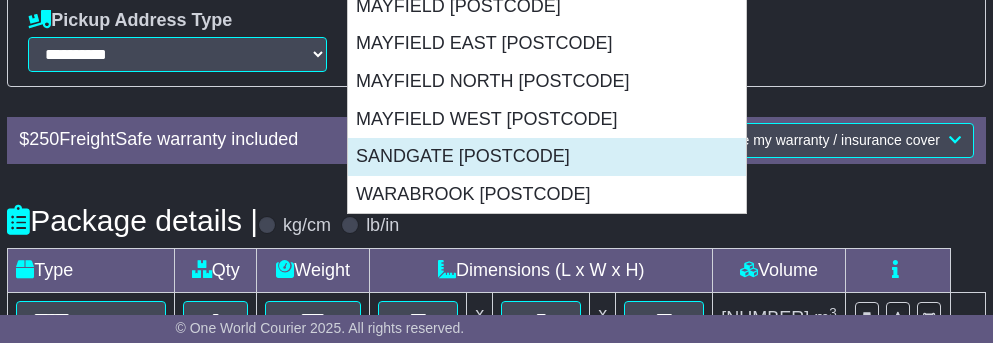 click on "SANDGATE 2304" at bounding box center (547, 157) 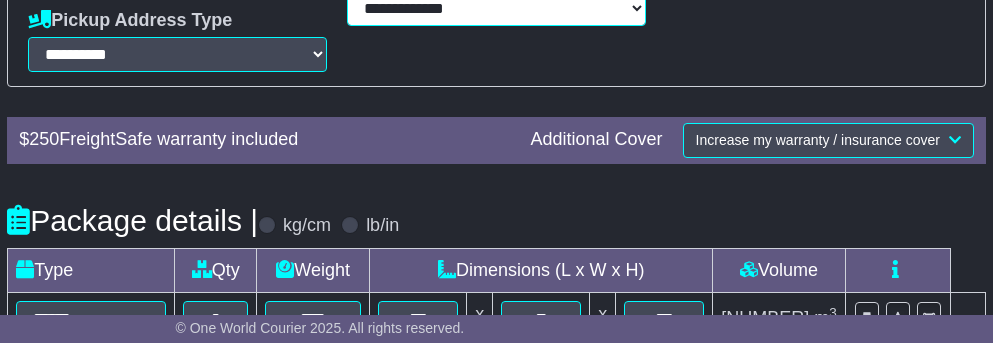 click on "**********" at bounding box center (496, 8) 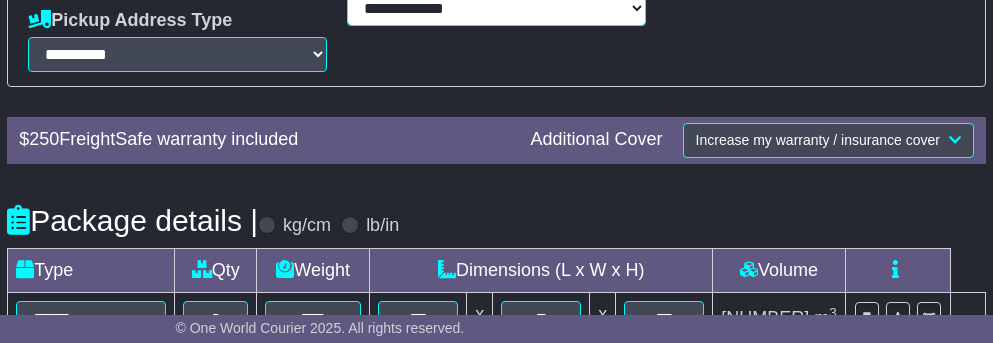 select on "**********" 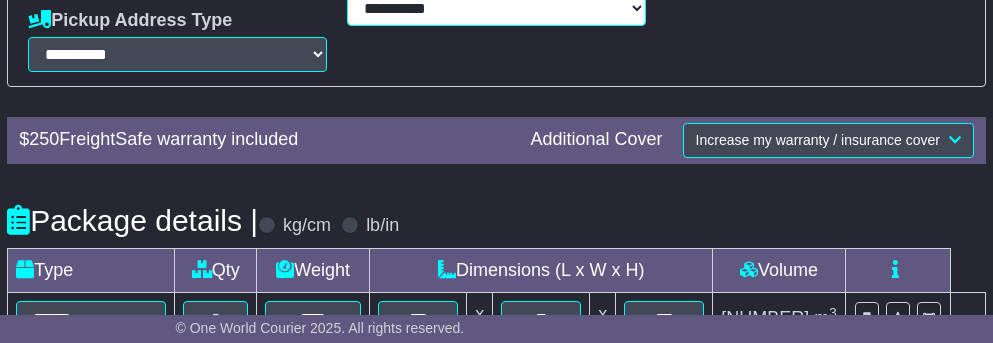click on "**********" at bounding box center (496, 8) 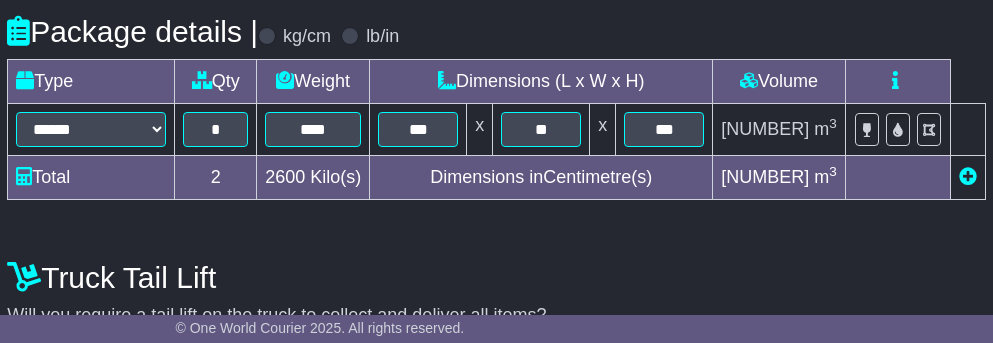 scroll, scrollTop: 778, scrollLeft: 0, axis: vertical 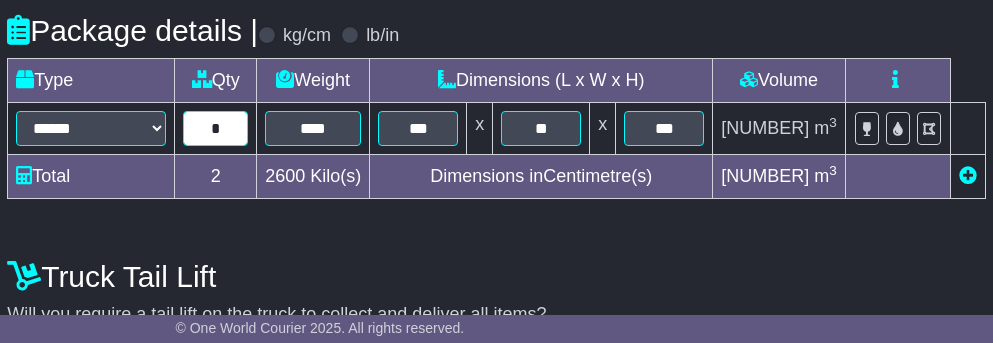 drag, startPoint x: 251, startPoint y: 143, endPoint x: 221, endPoint y: 144, distance: 30.016663 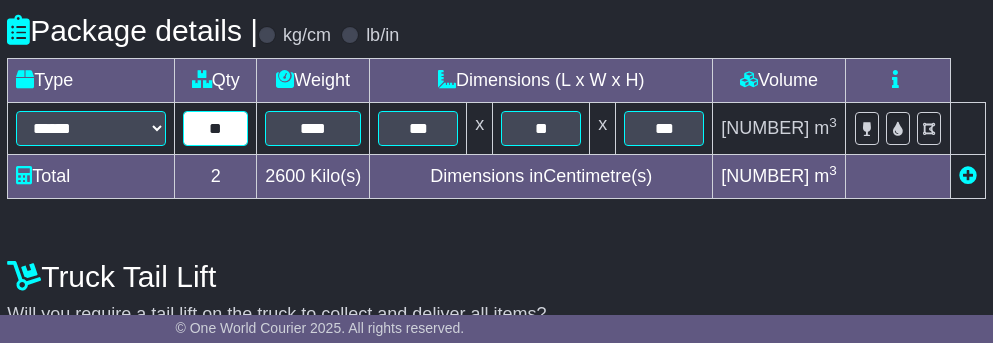 type on "**" 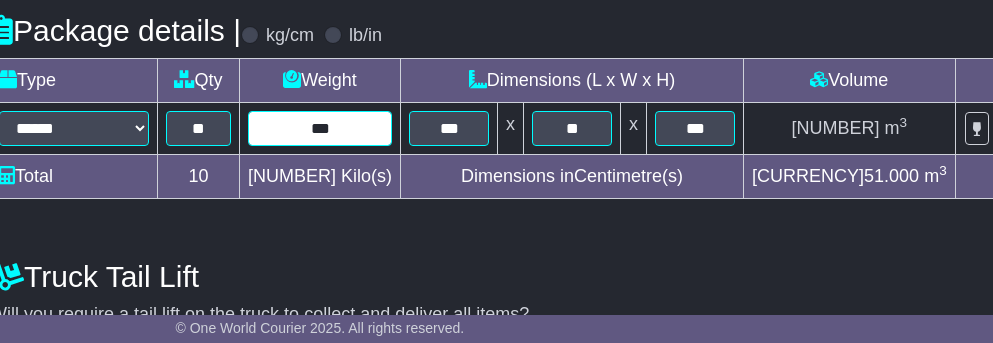 type on "***" 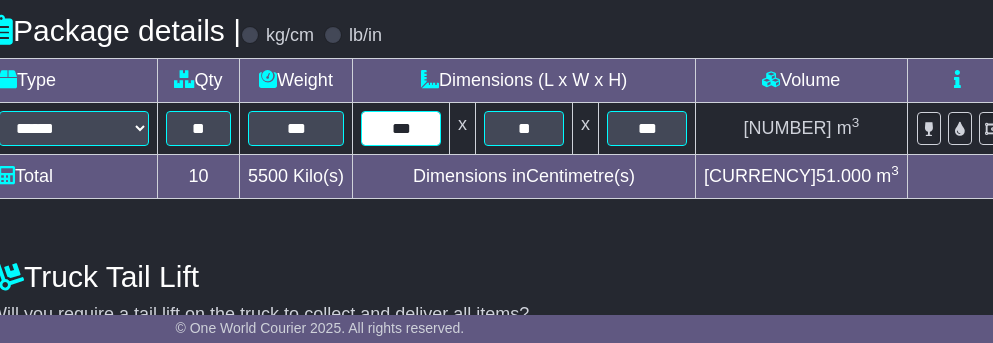 type on "***" 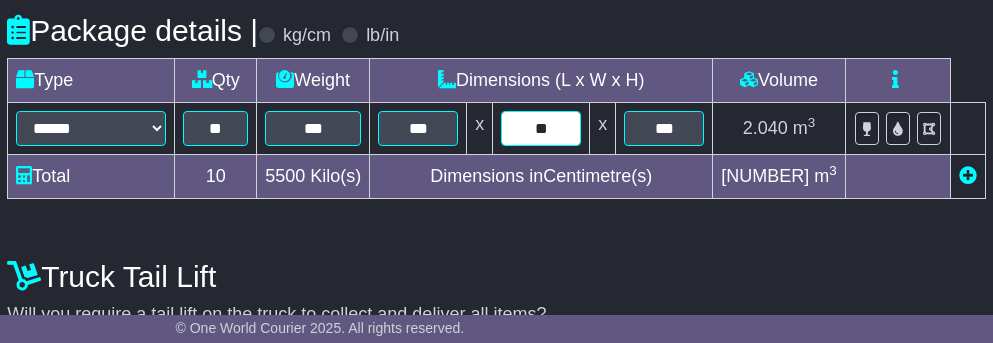 type on "**" 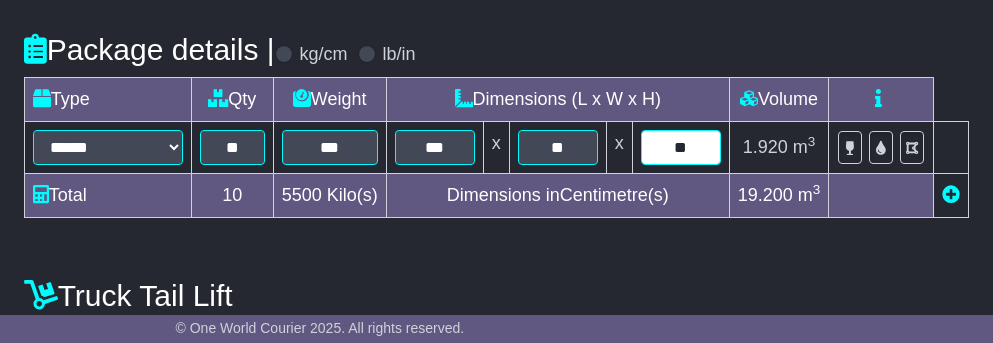 type on "**" 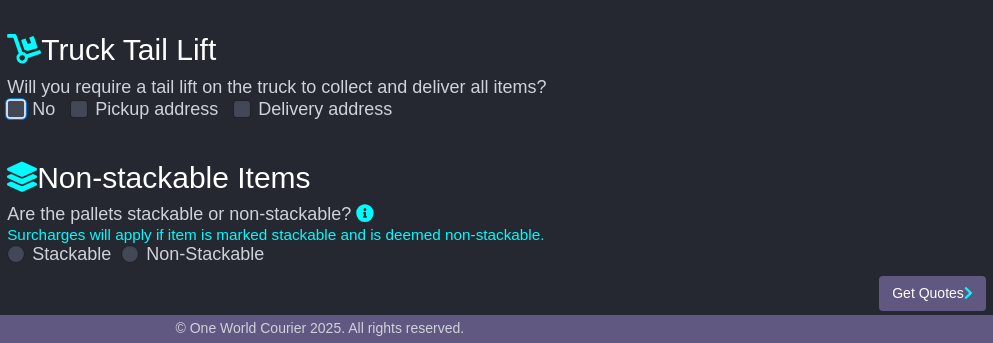 scroll, scrollTop: 1007, scrollLeft: 0, axis: vertical 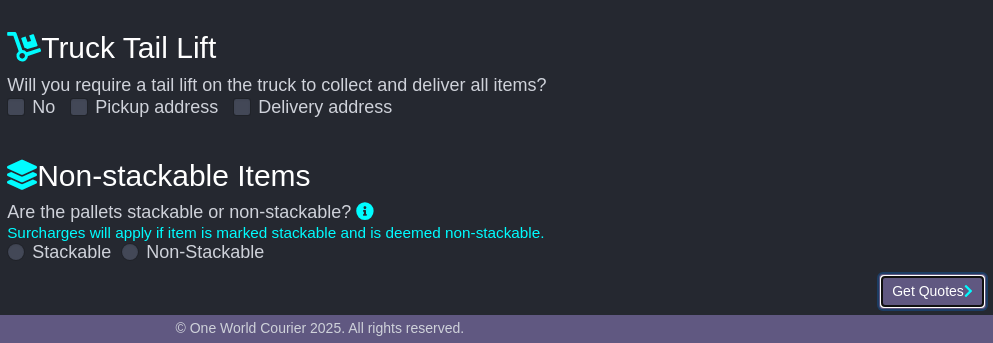 click on "Get Quotes" at bounding box center (932, 291) 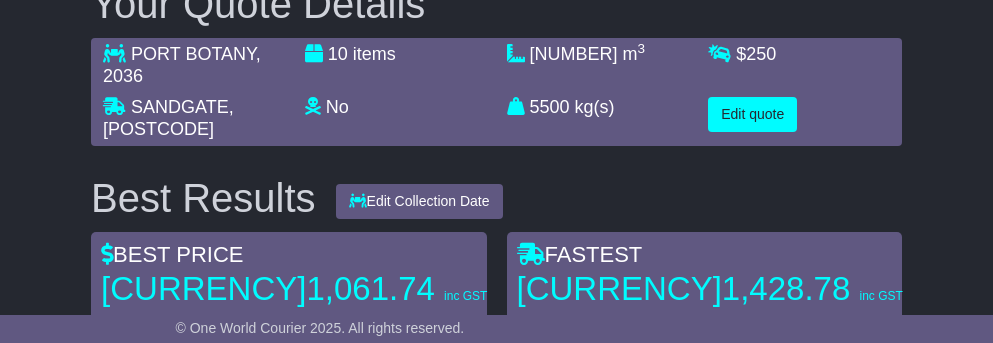 scroll, scrollTop: 242, scrollLeft: 0, axis: vertical 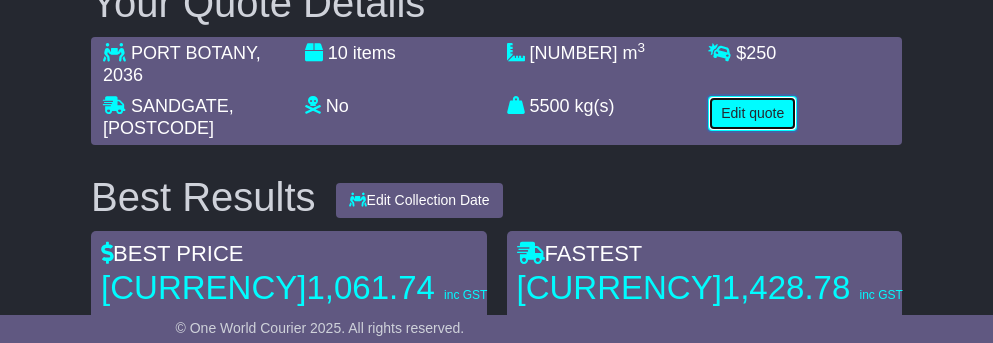 click on "Edit quote" at bounding box center (752, 113) 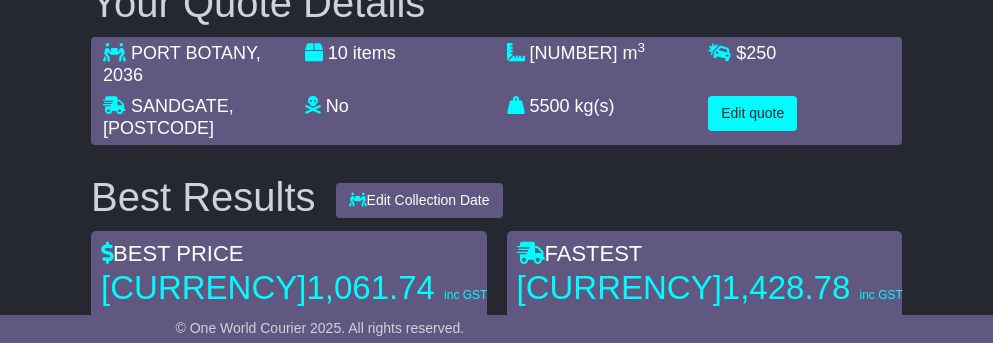 select on "**" 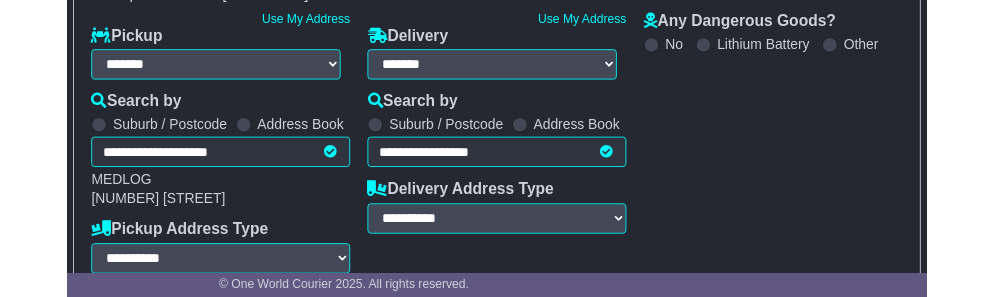 scroll, scrollTop: 343, scrollLeft: 0, axis: vertical 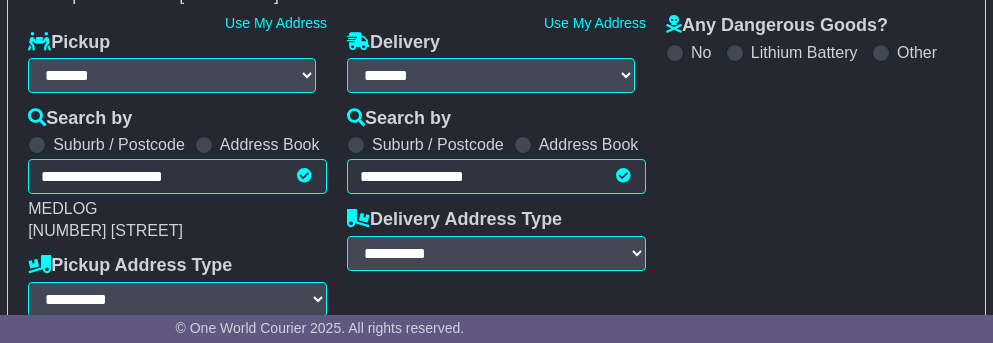 click on "**********" at bounding box center (177, 176) 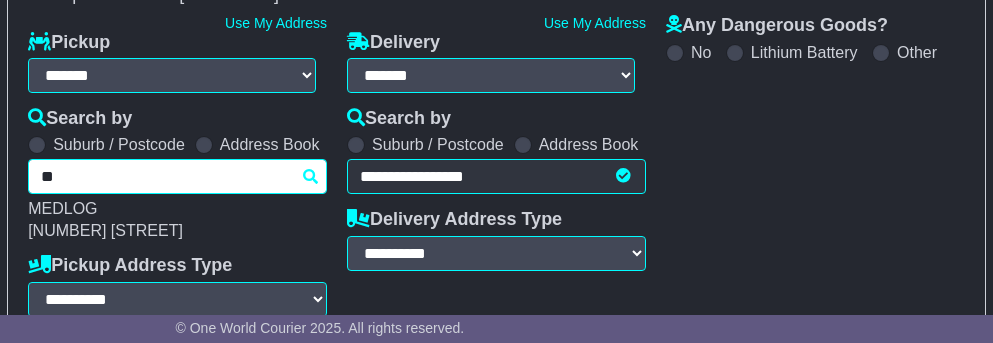 type on "***" 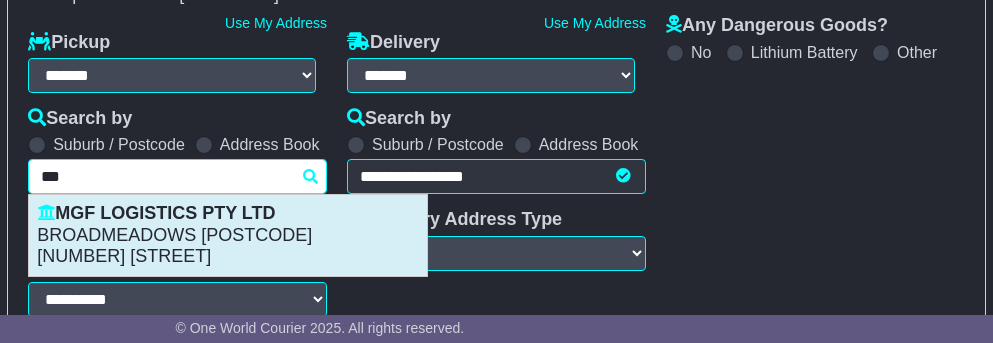 click on "[CITY] [POSTCODE]" at bounding box center (228, 236) 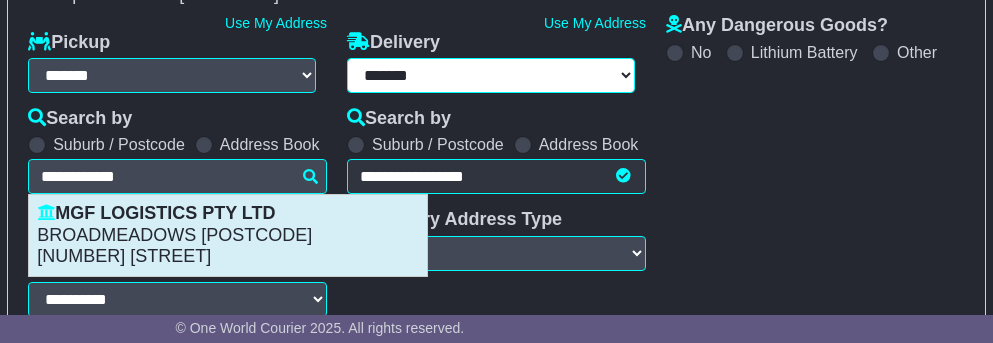 type on "**********" 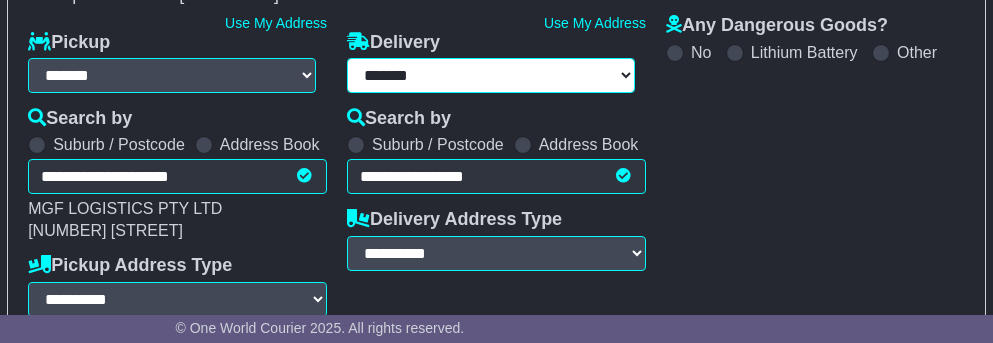 type on "**********" 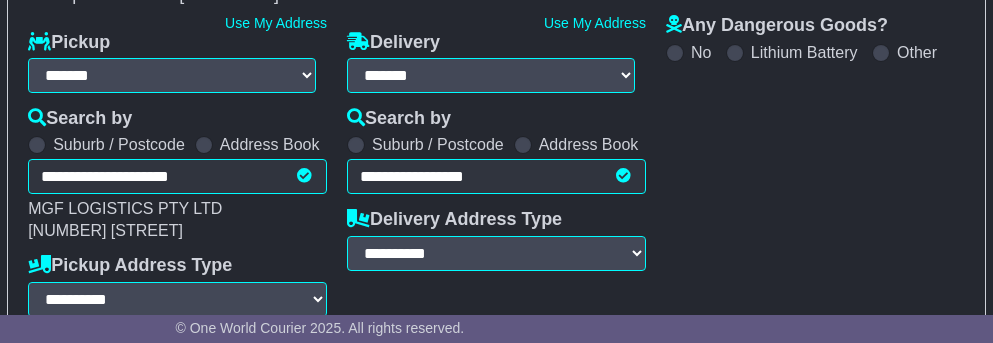click on "**********" at bounding box center (496, 176) 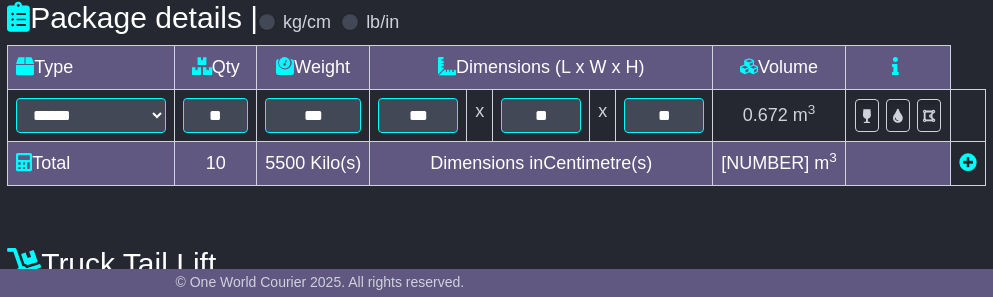 click on "exports@customlogistic.com
Logout
Jane Esteban
exports@customlogistic.com
1300881915
Change Password
×
Change Password
Current Password
New Password
Repeat Password
Close" at bounding box center (496, -643) 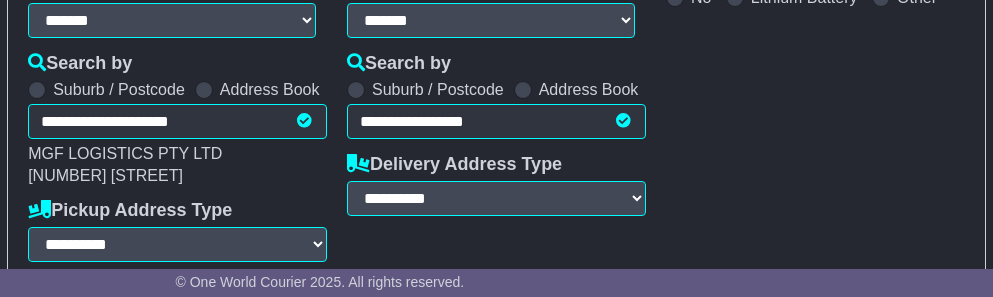 scroll, scrollTop: 390, scrollLeft: 0, axis: vertical 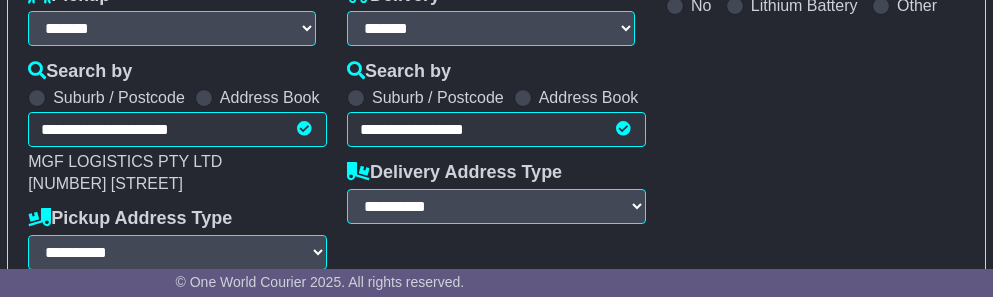 type on "****" 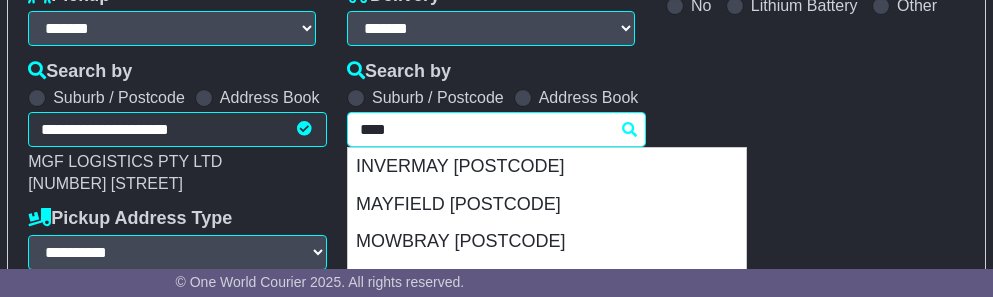 click on "**********" at bounding box center [496, 129] 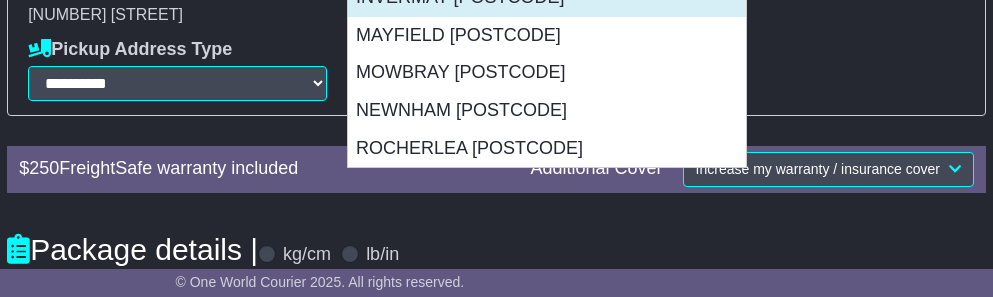 scroll, scrollTop: 560, scrollLeft: 0, axis: vertical 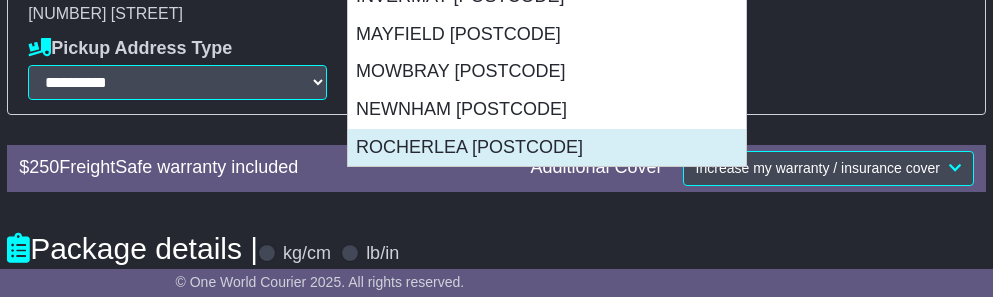 click on "ROCHERLEA 7248" at bounding box center (547, 148) 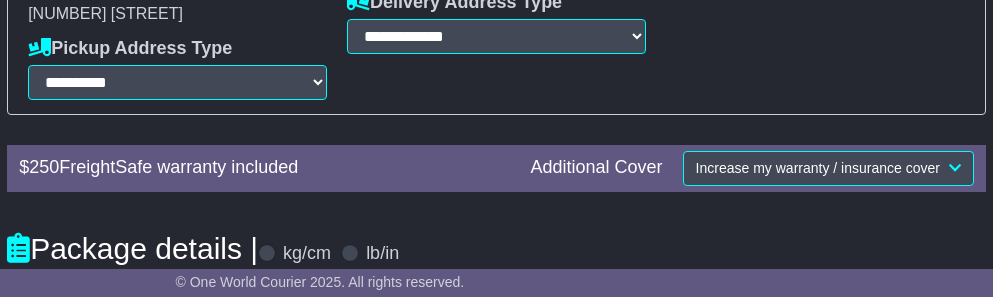 type on "**********" 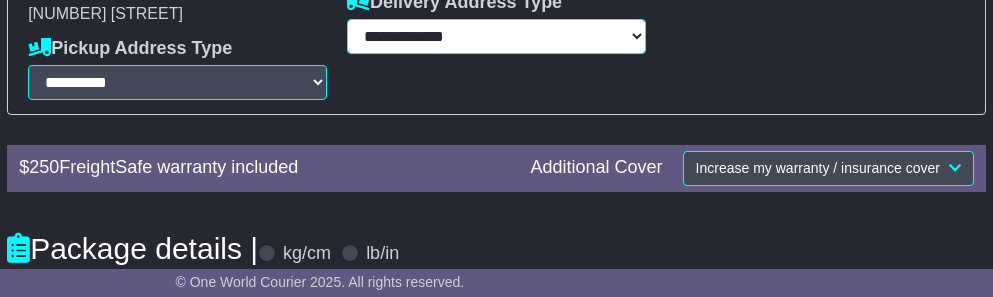 click on "**********" at bounding box center [496, 36] 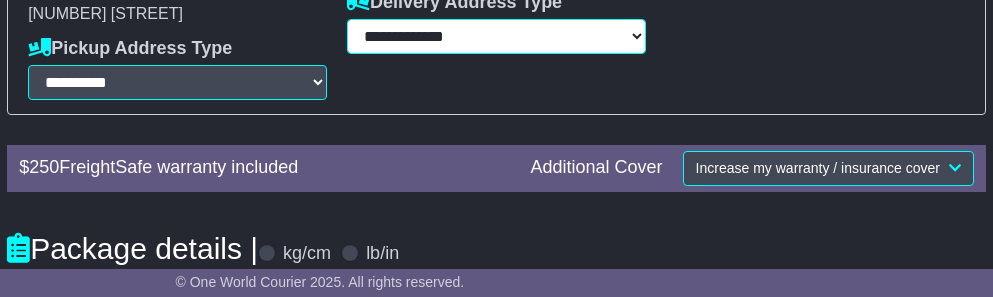 select on "**********" 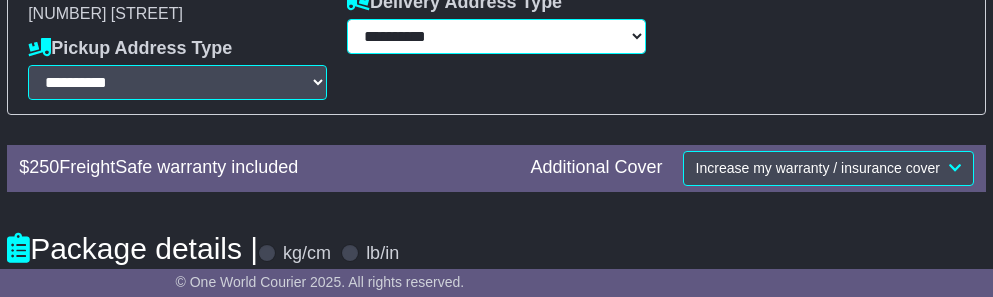 click on "**********" at bounding box center [496, 36] 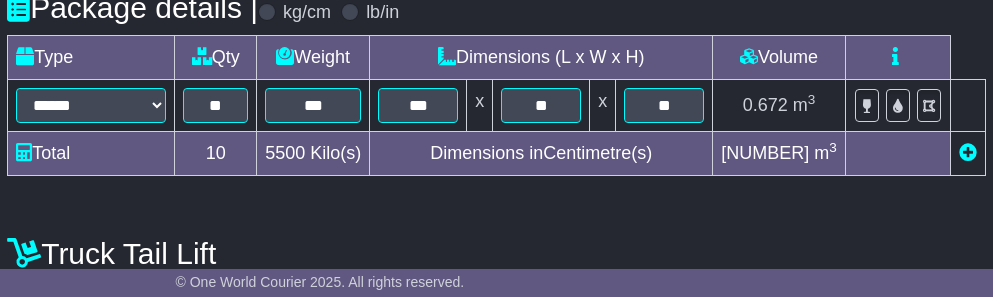 scroll, scrollTop: 802, scrollLeft: 0, axis: vertical 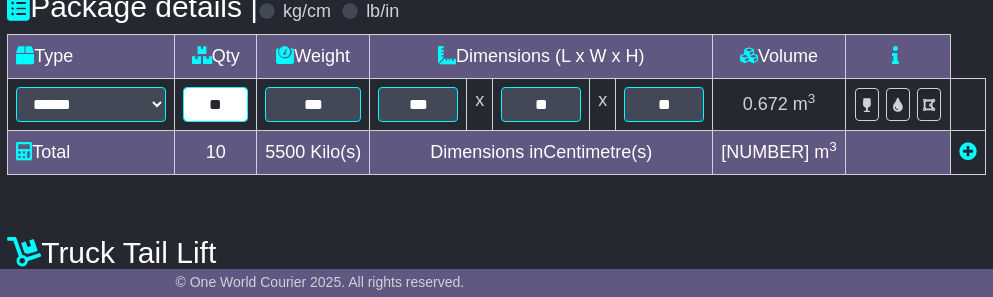 drag, startPoint x: 243, startPoint y: 121, endPoint x: 224, endPoint y: 121, distance: 19 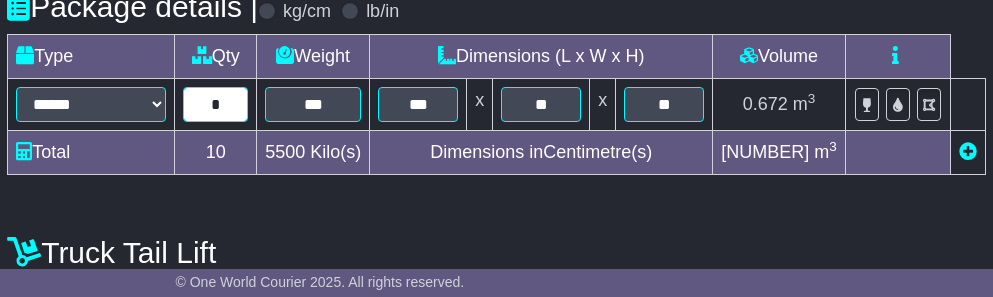 type on "*" 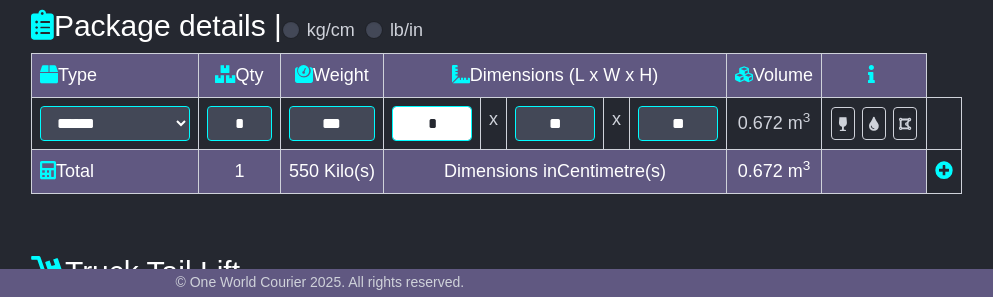 type on "*" 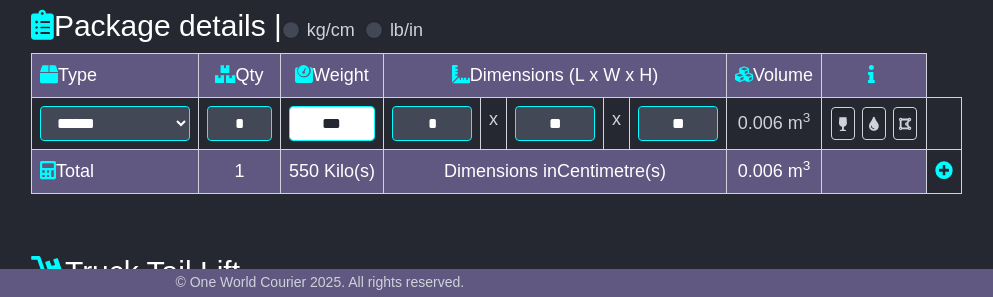 drag, startPoint x: 342, startPoint y: 122, endPoint x: 296, endPoint y: 119, distance: 46.09772 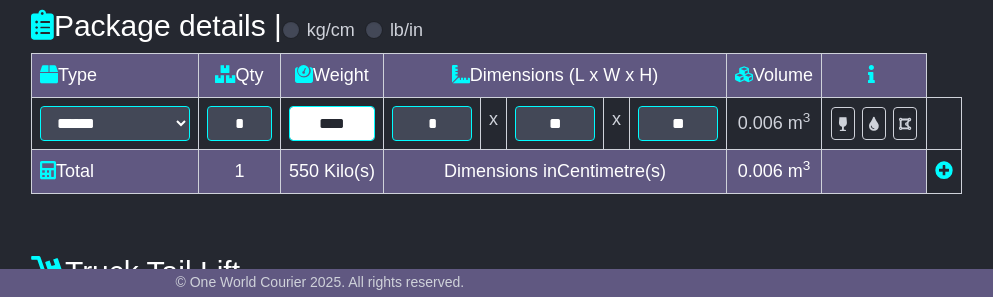 type on "****" 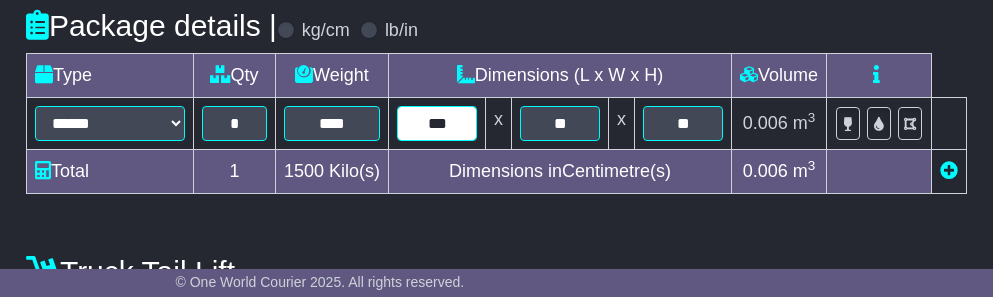 type on "***" 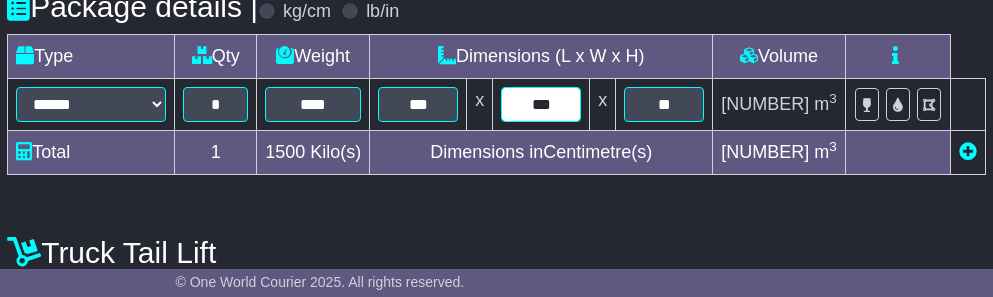 type on "***" 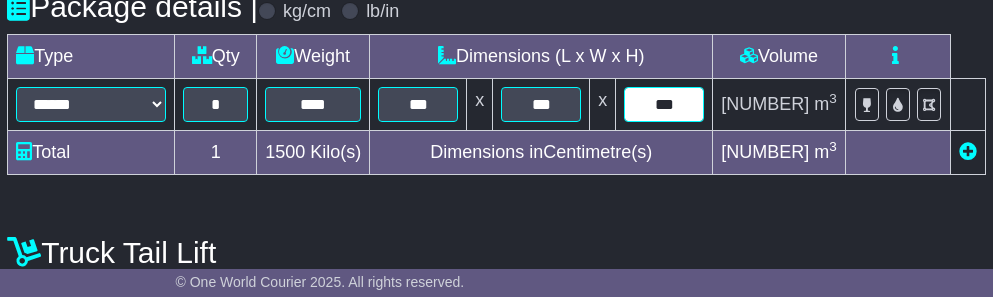type on "***" 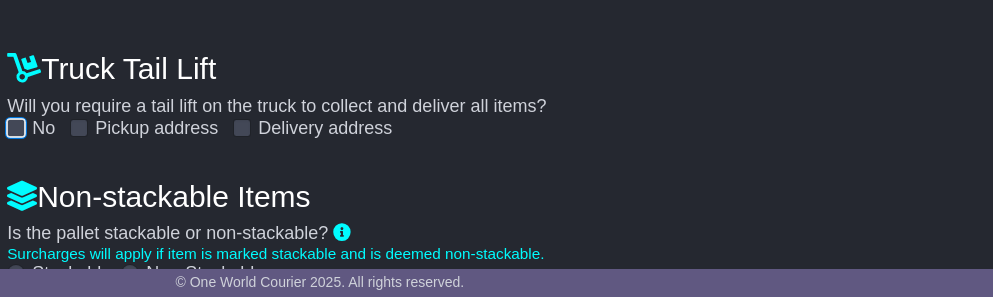 scroll, scrollTop: 1089, scrollLeft: 0, axis: vertical 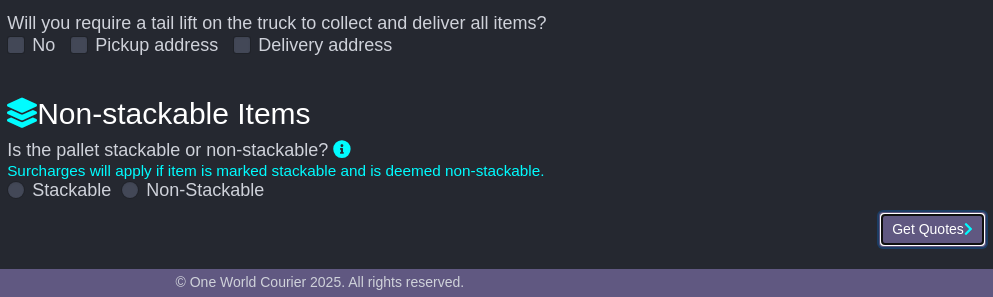 click on "Get Quotes" at bounding box center [932, 229] 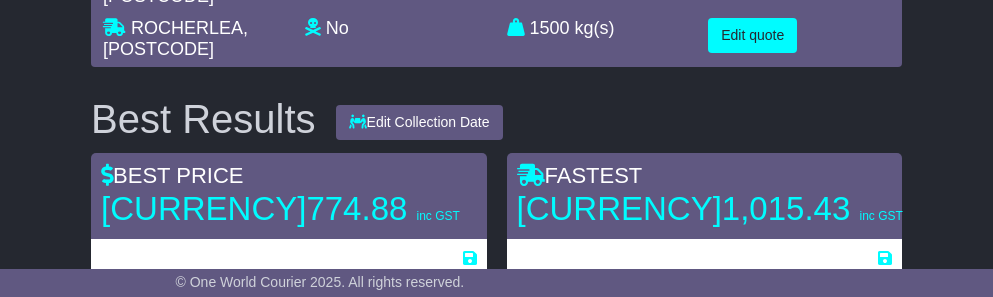 scroll, scrollTop: 344, scrollLeft: 0, axis: vertical 